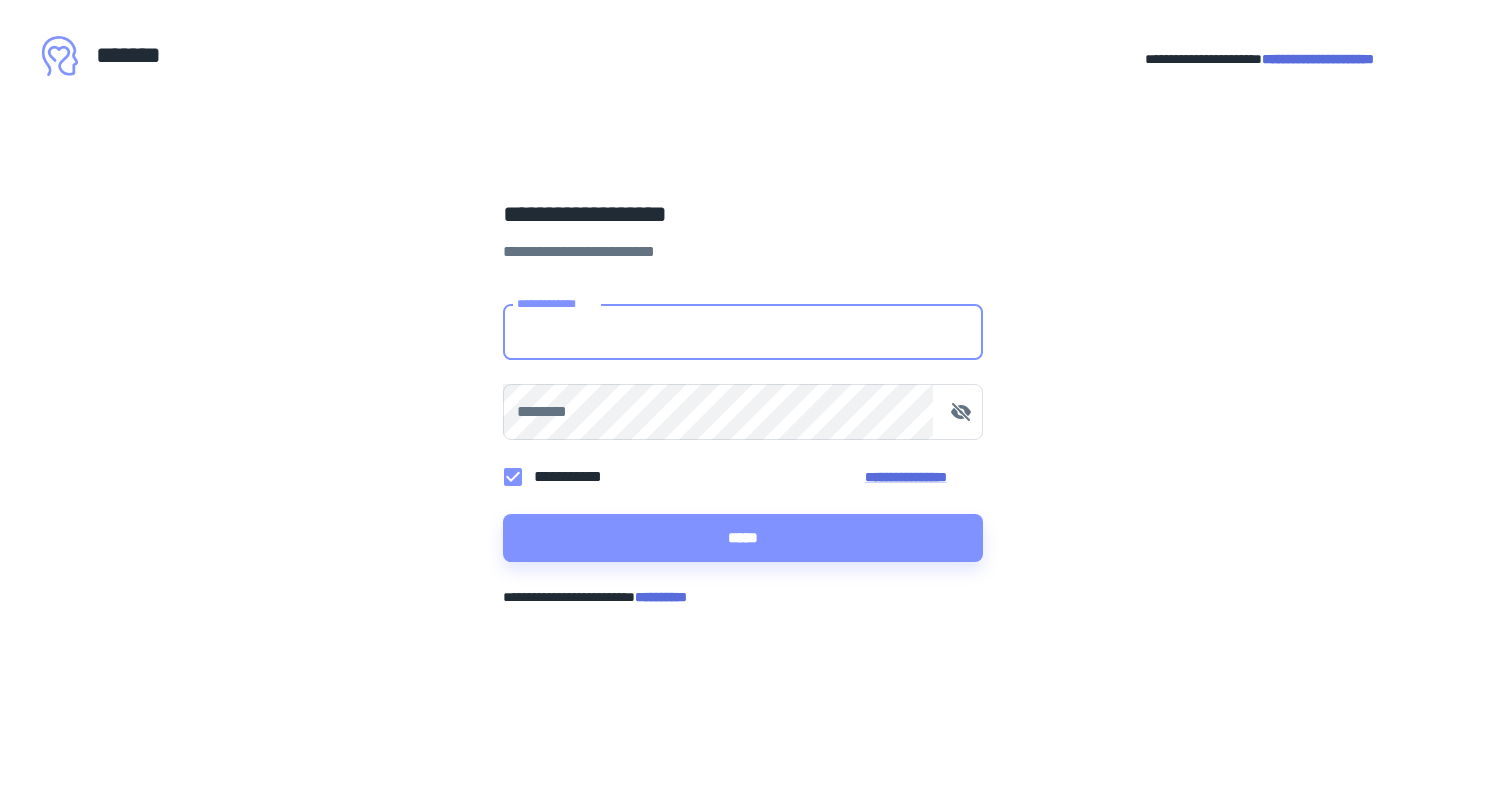 scroll, scrollTop: 0, scrollLeft: 0, axis: both 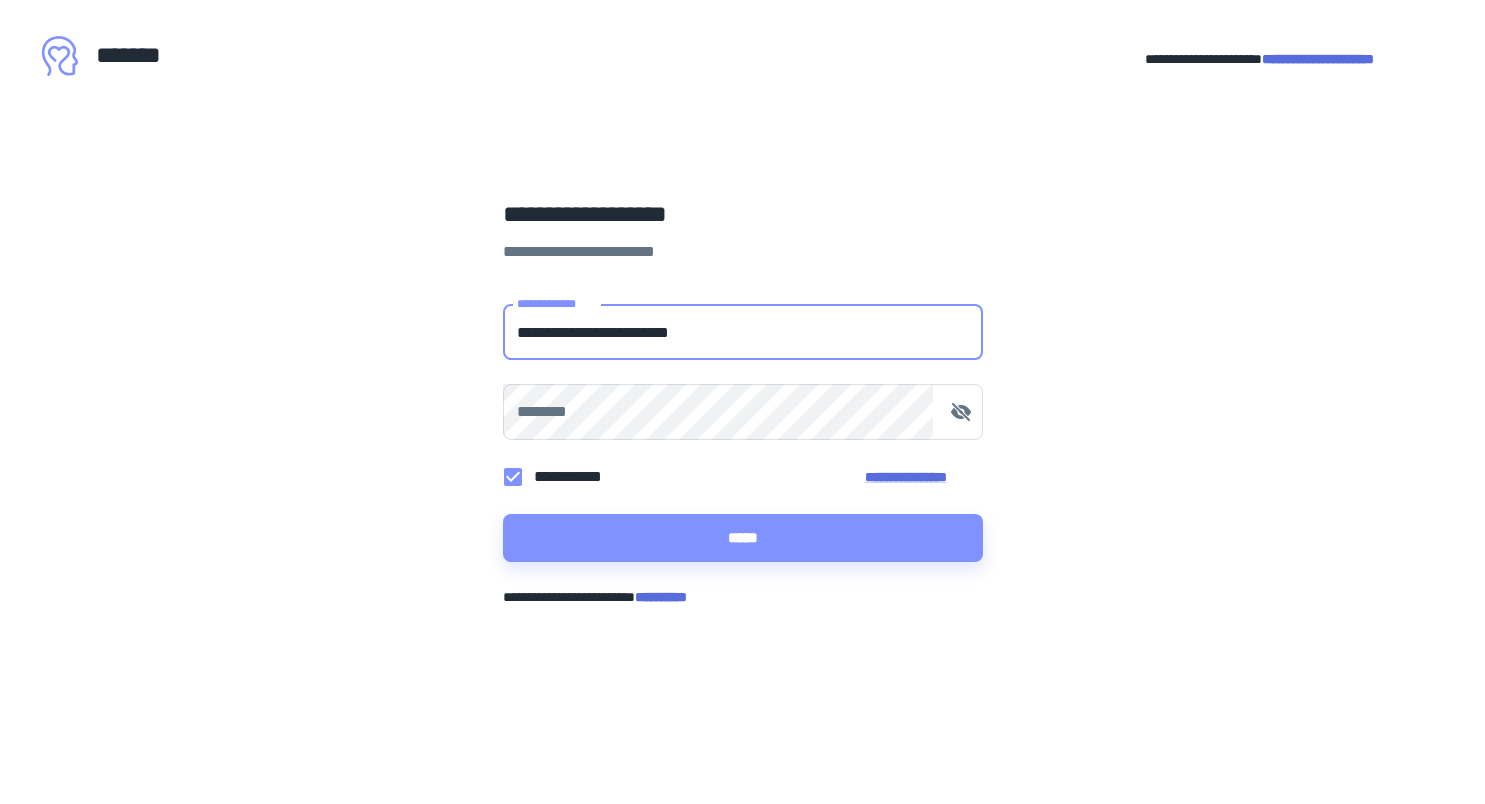 click on "*****" at bounding box center (743, 538) 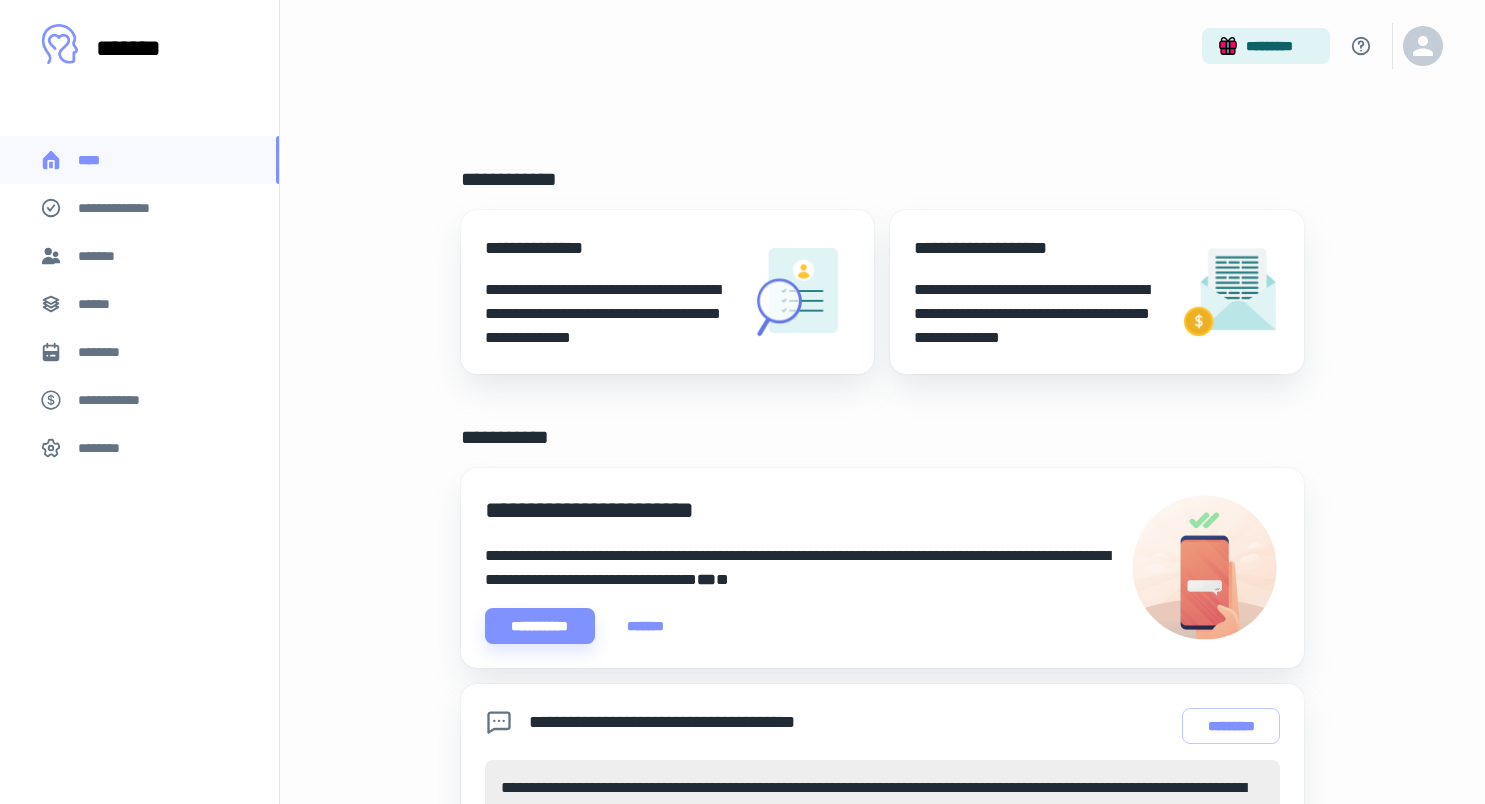 click on "**********" at bounding box center (139, 208) 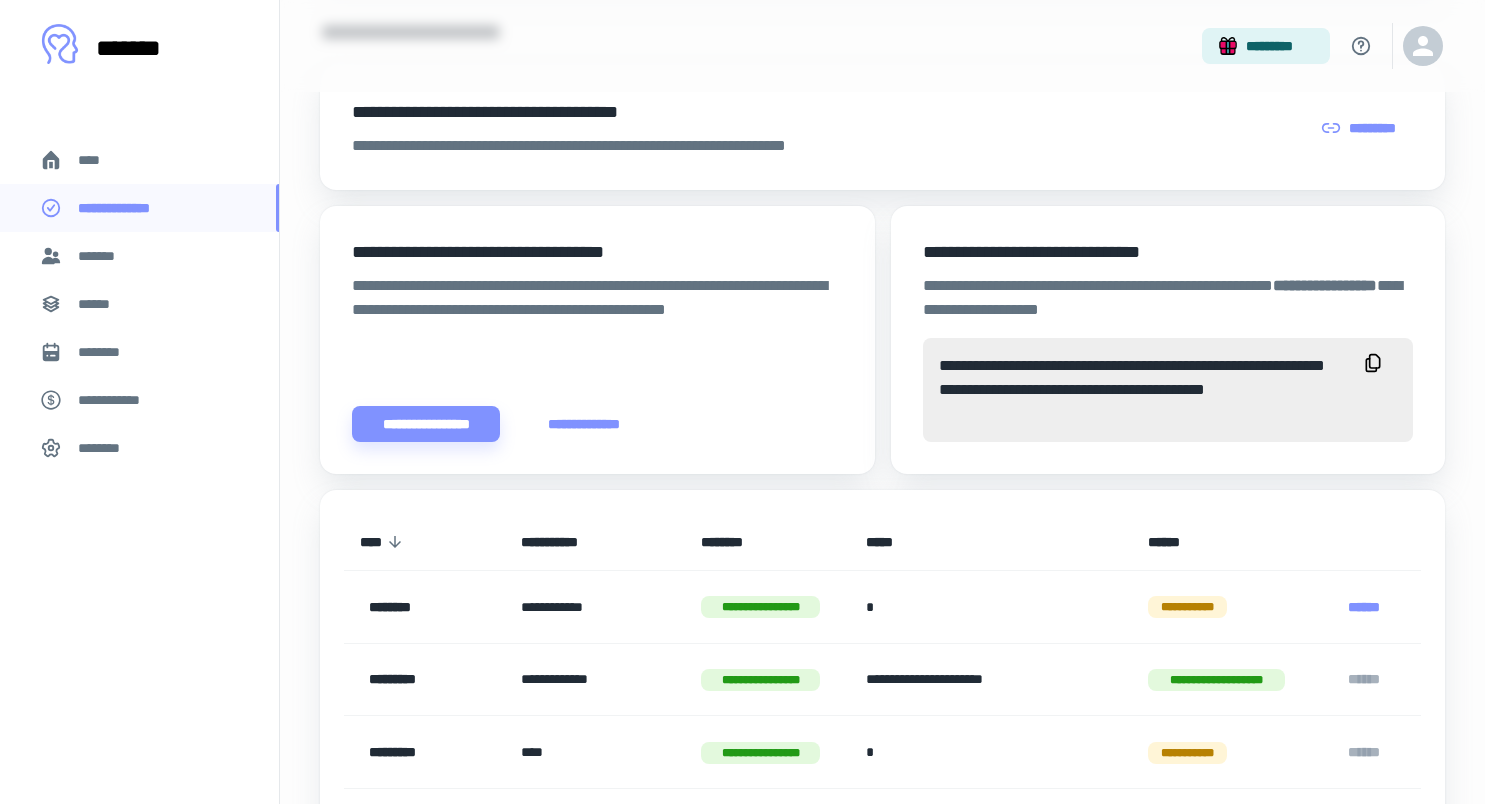 scroll, scrollTop: 663, scrollLeft: 0, axis: vertical 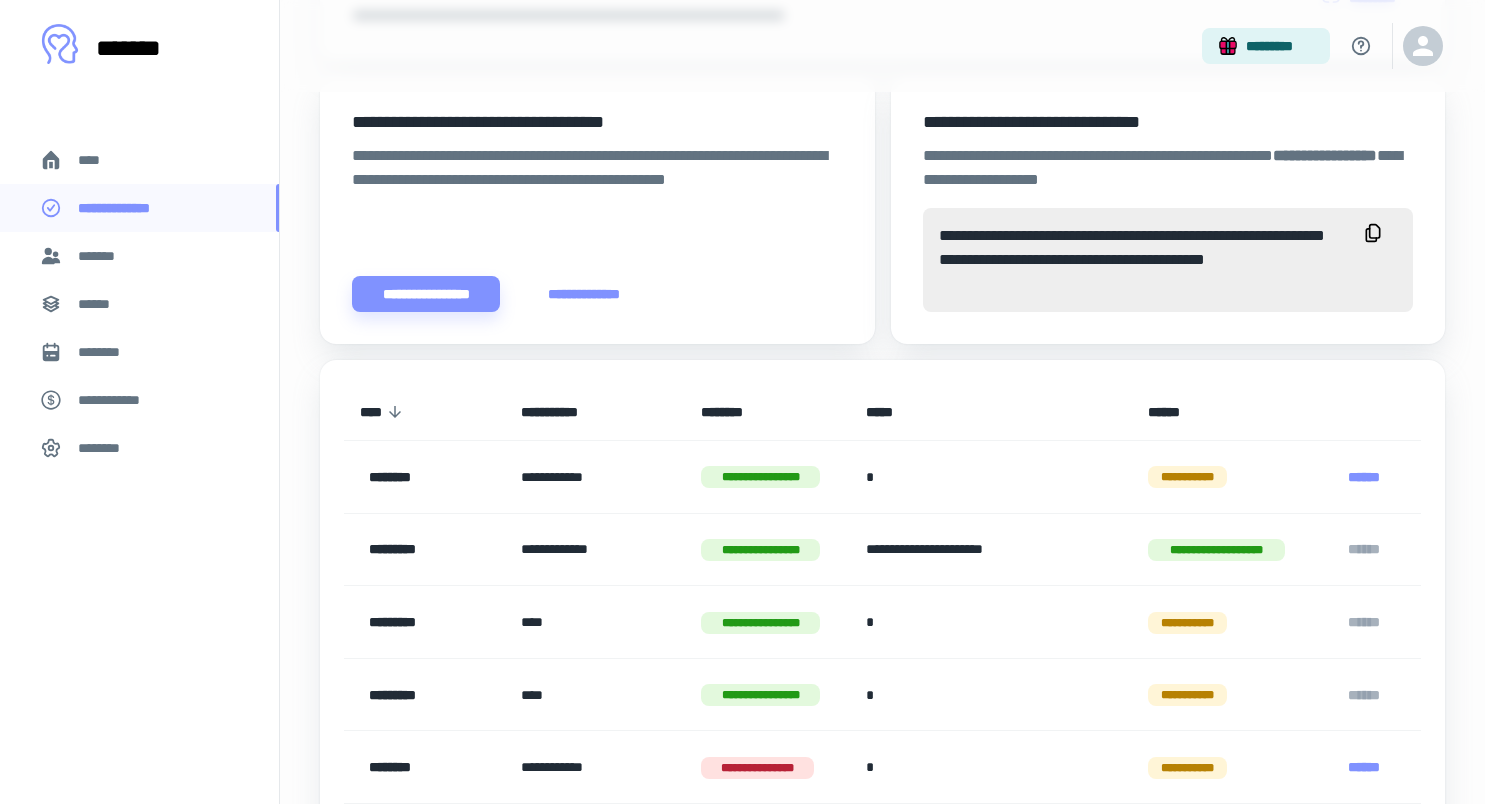 click on "*******" at bounding box center [139, 256] 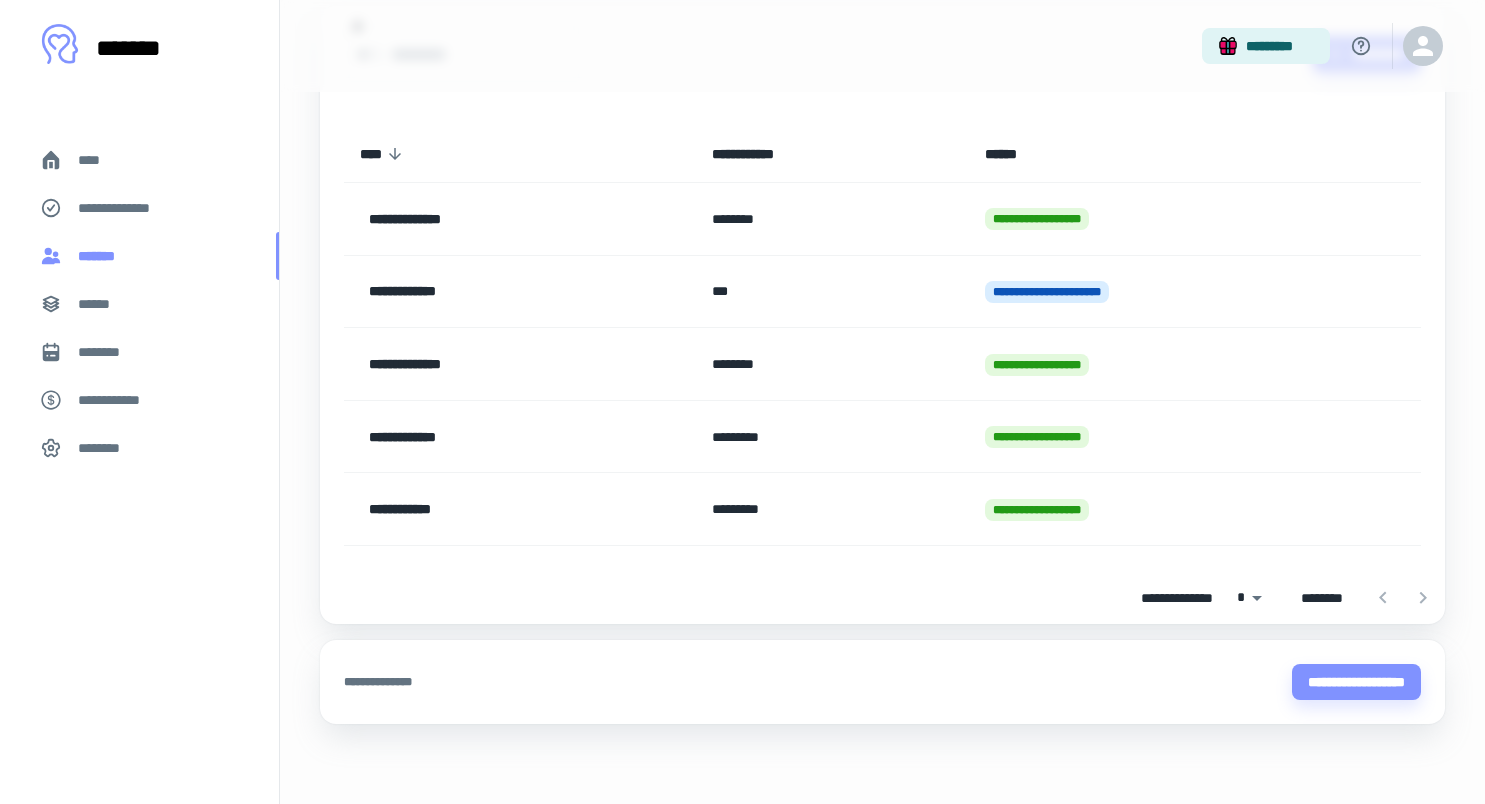 scroll, scrollTop: 0, scrollLeft: 0, axis: both 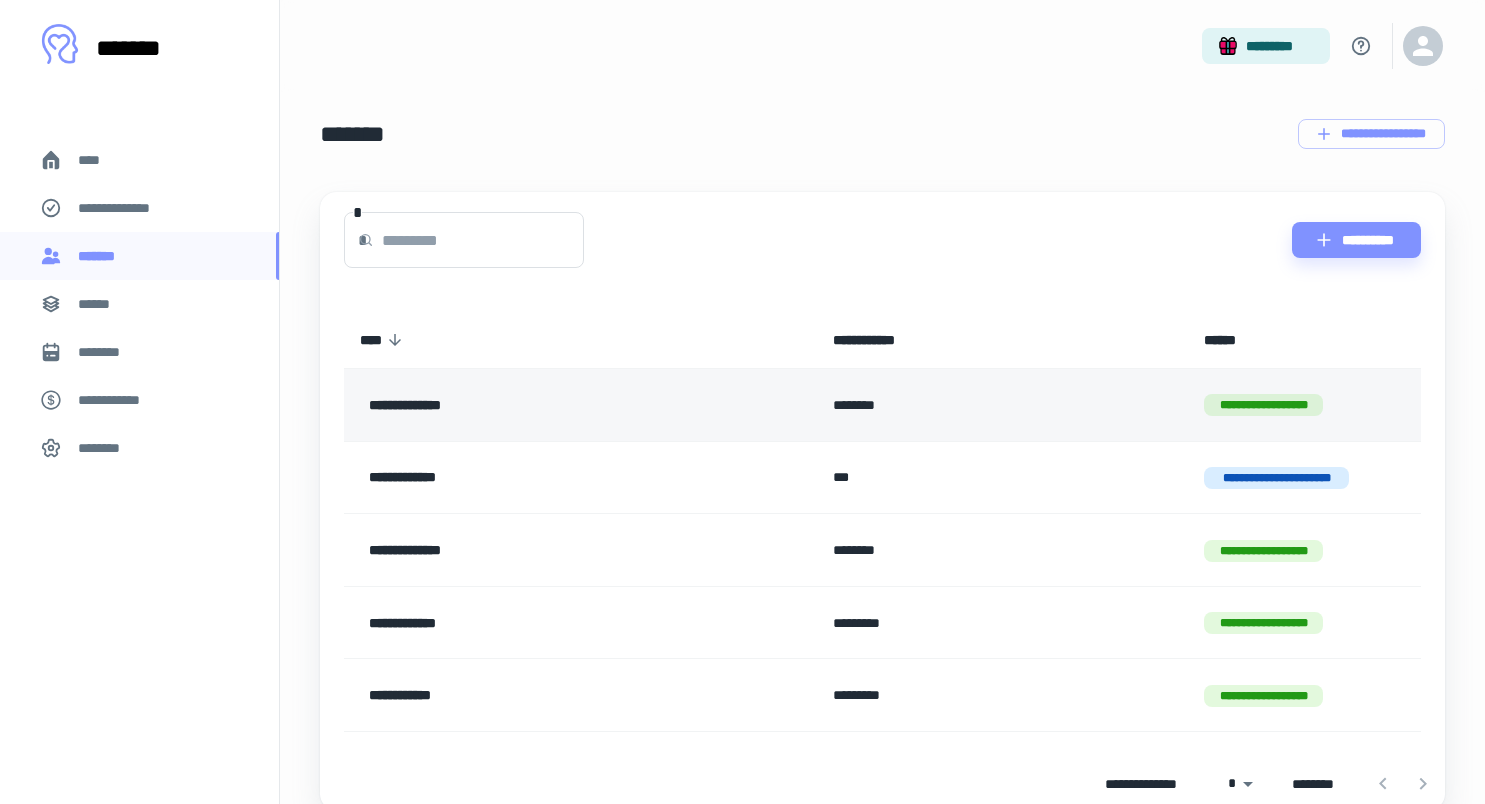 click on "**********" at bounding box center [524, 405] 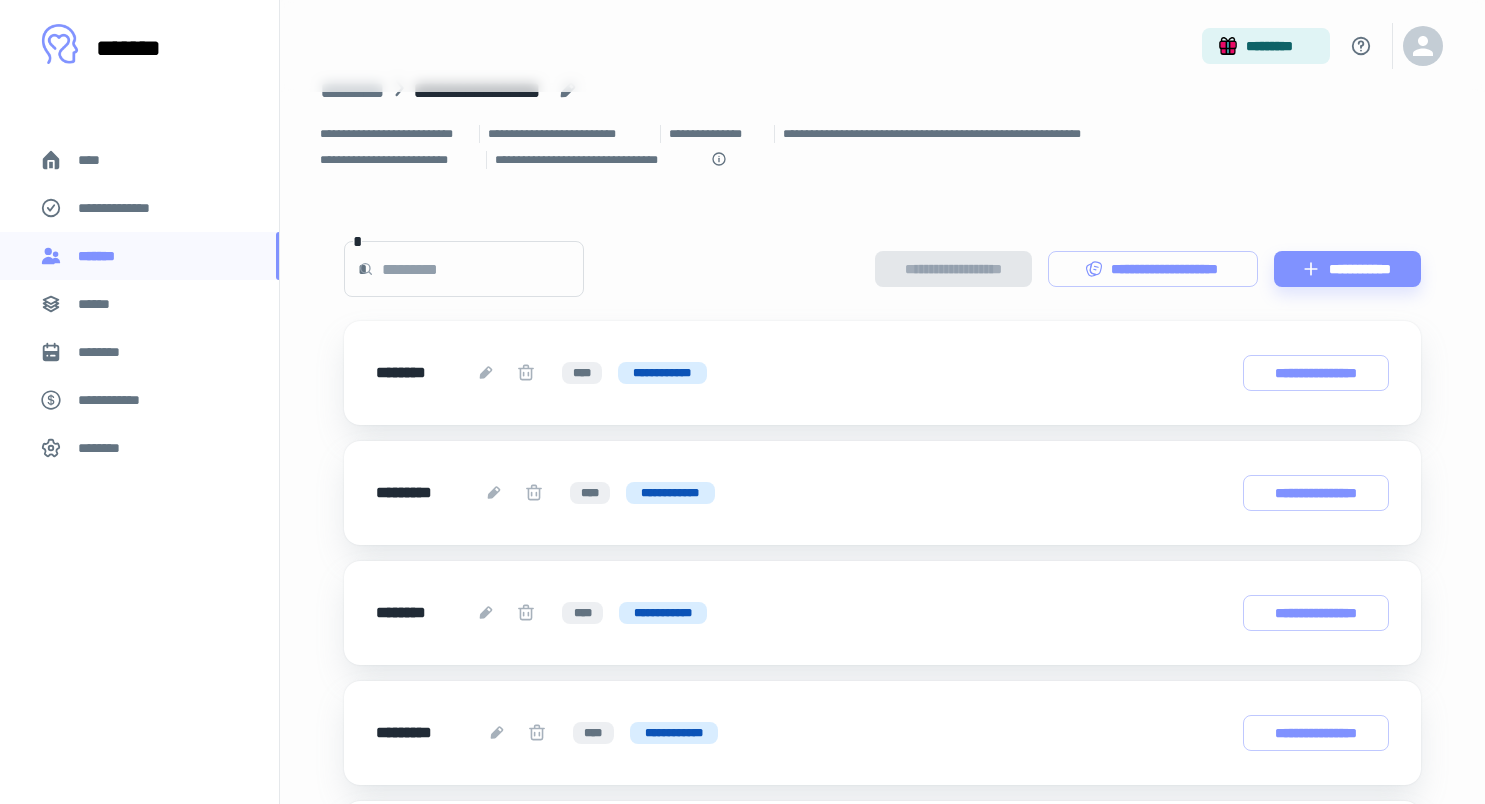scroll, scrollTop: 31, scrollLeft: 0, axis: vertical 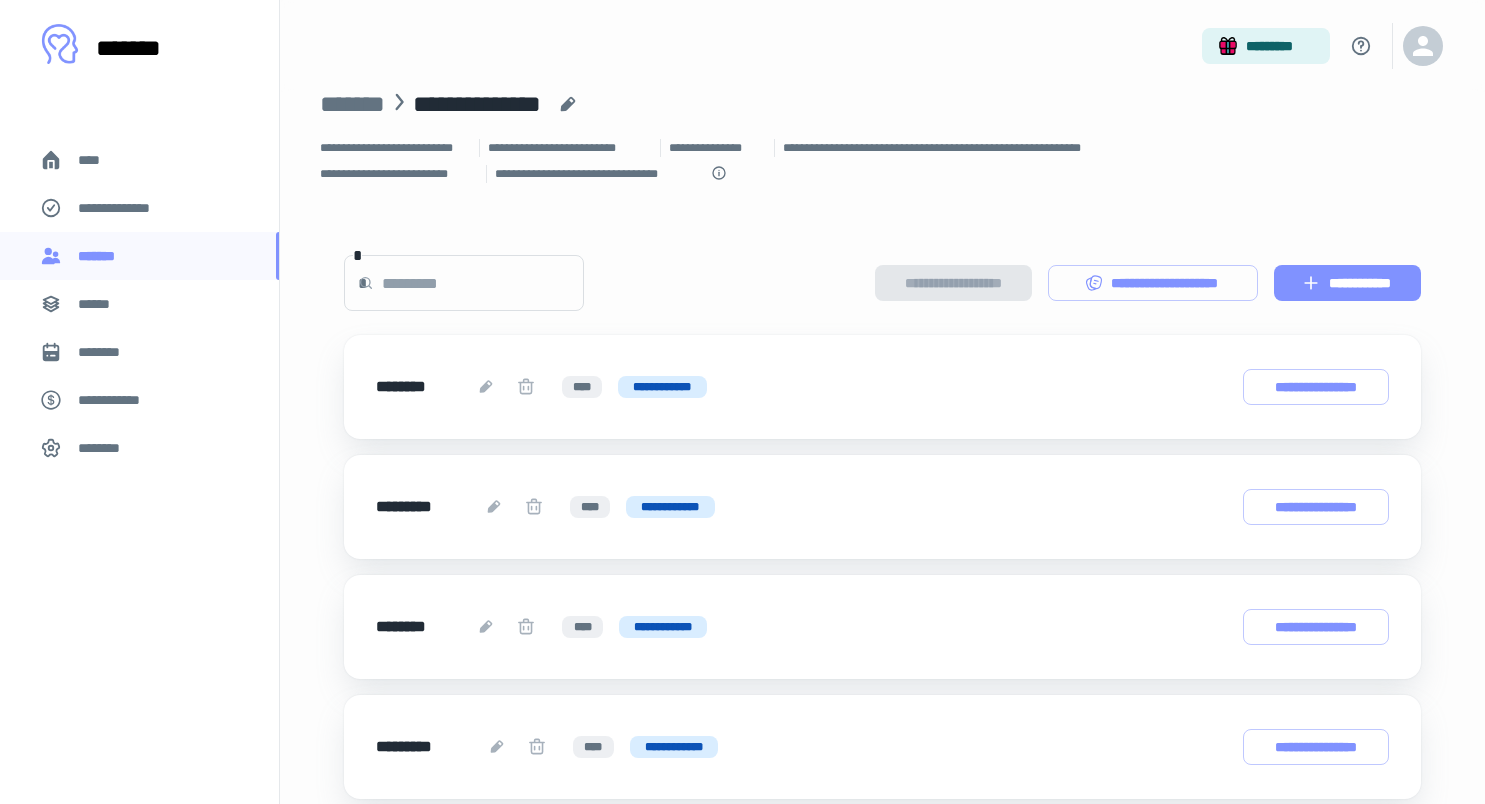click on "**********" at bounding box center (1347, 283) 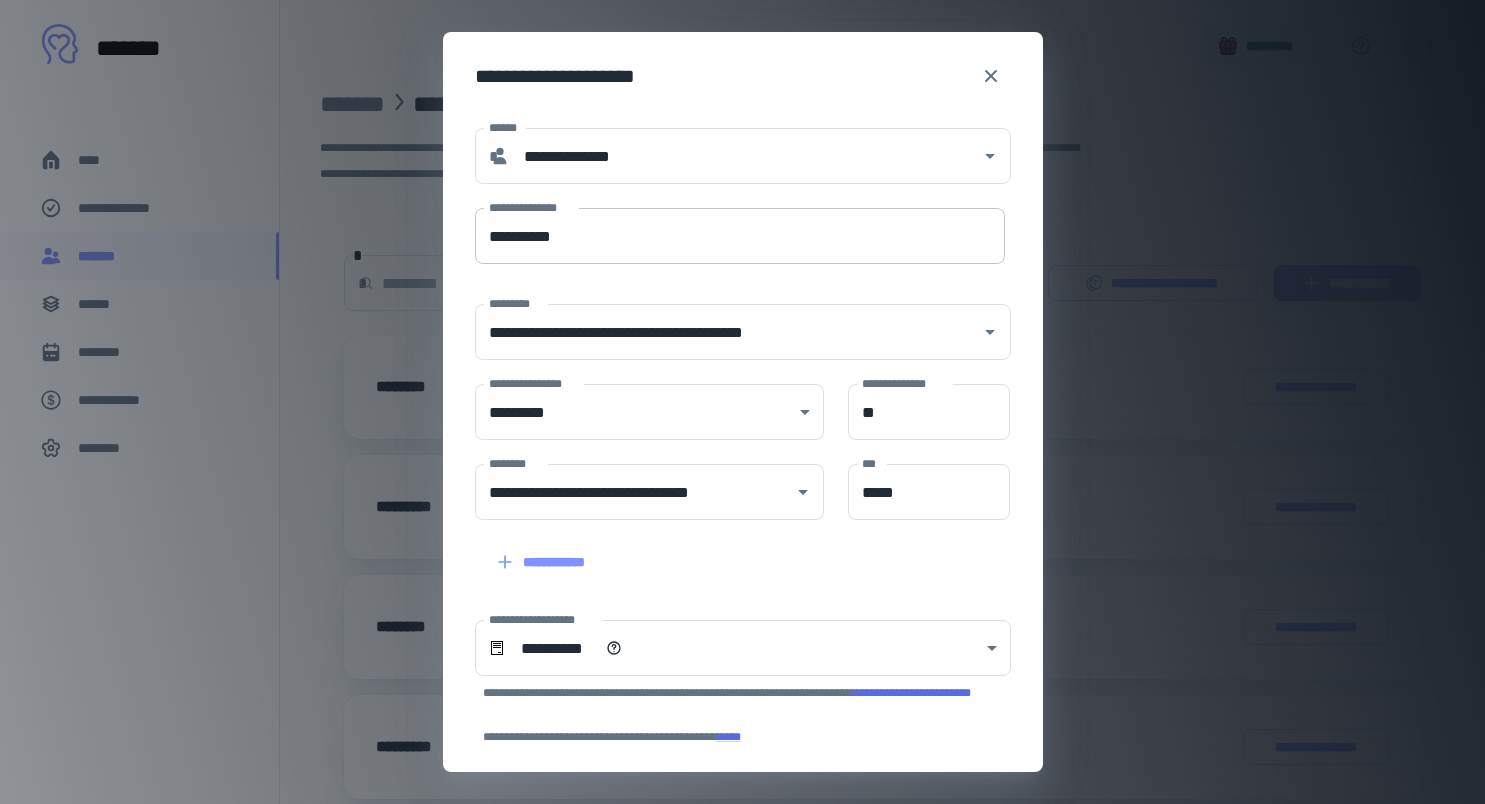 click on "**********" at bounding box center [740, 236] 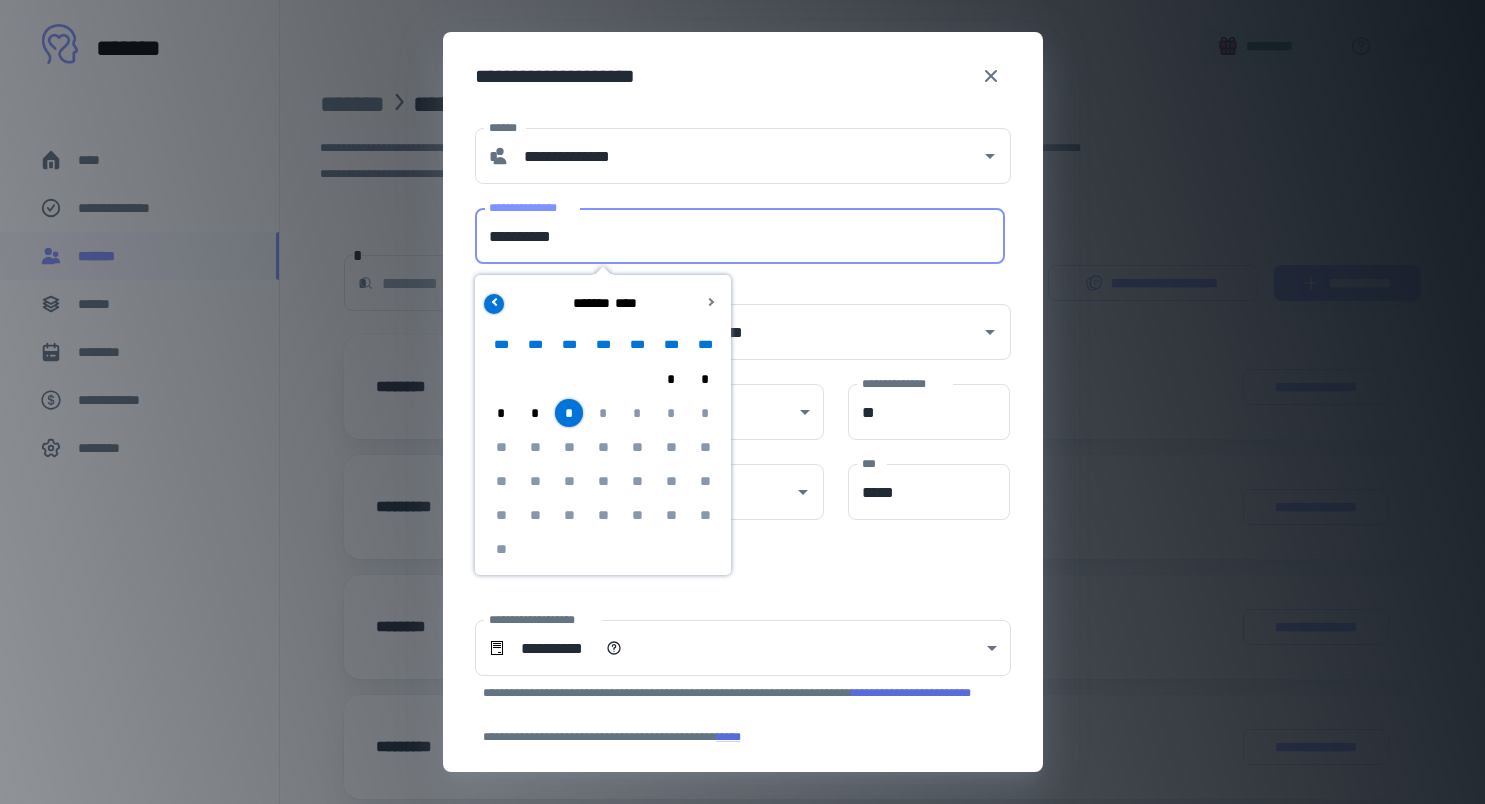 click at bounding box center [494, 304] 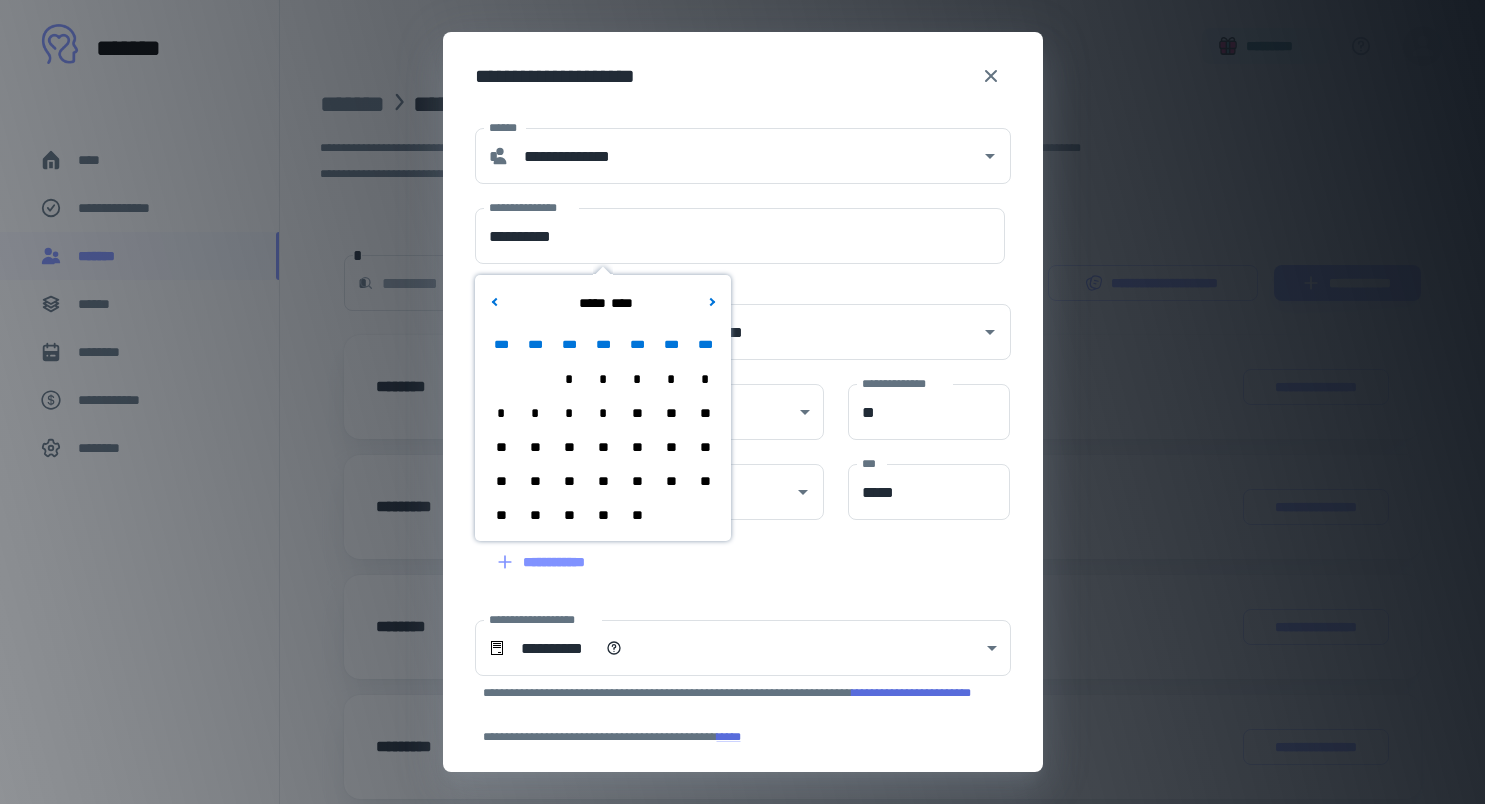 click on "**" at bounding box center (535, 515) 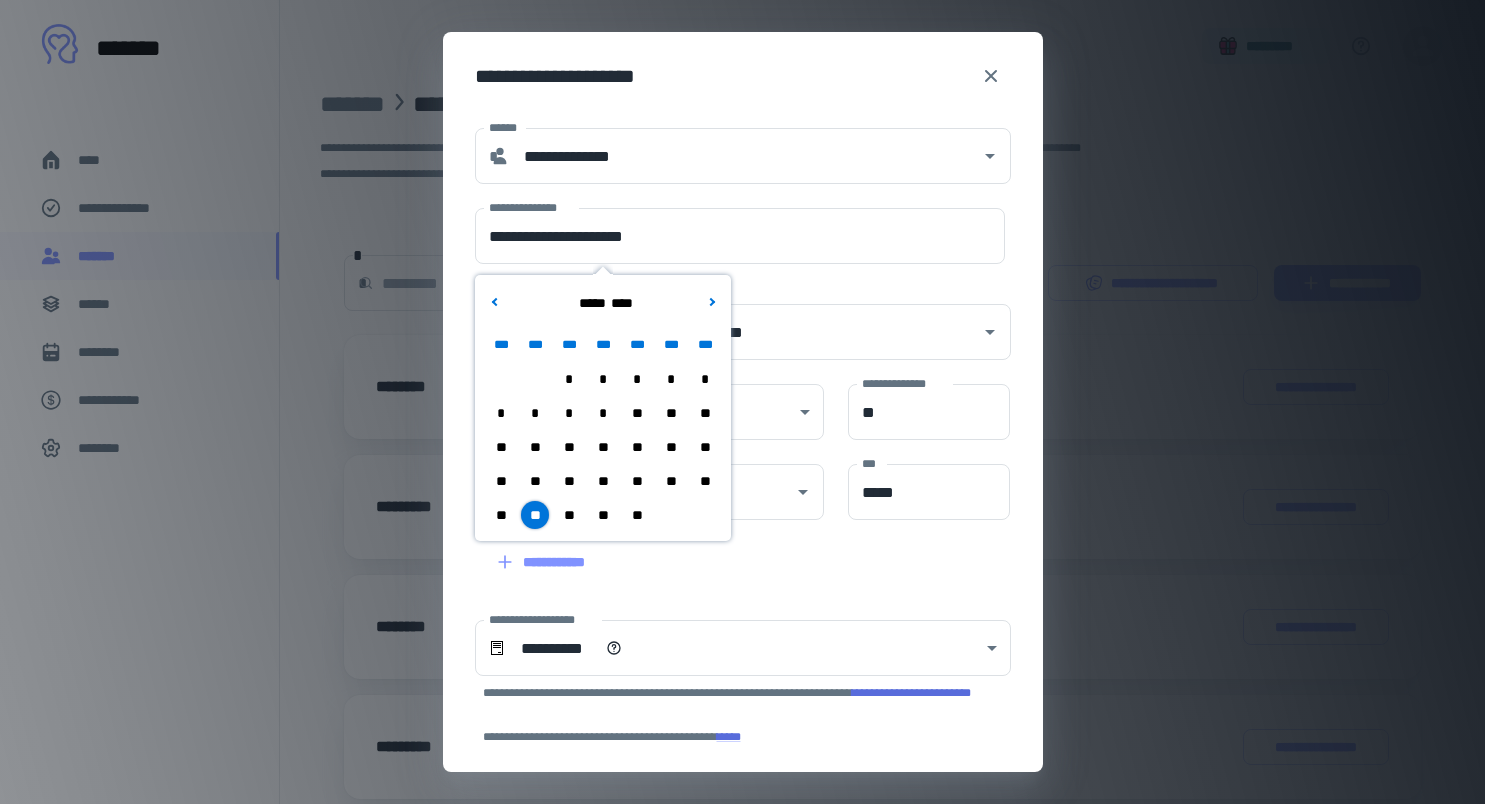click on "**********" at bounding box center (731, 320) 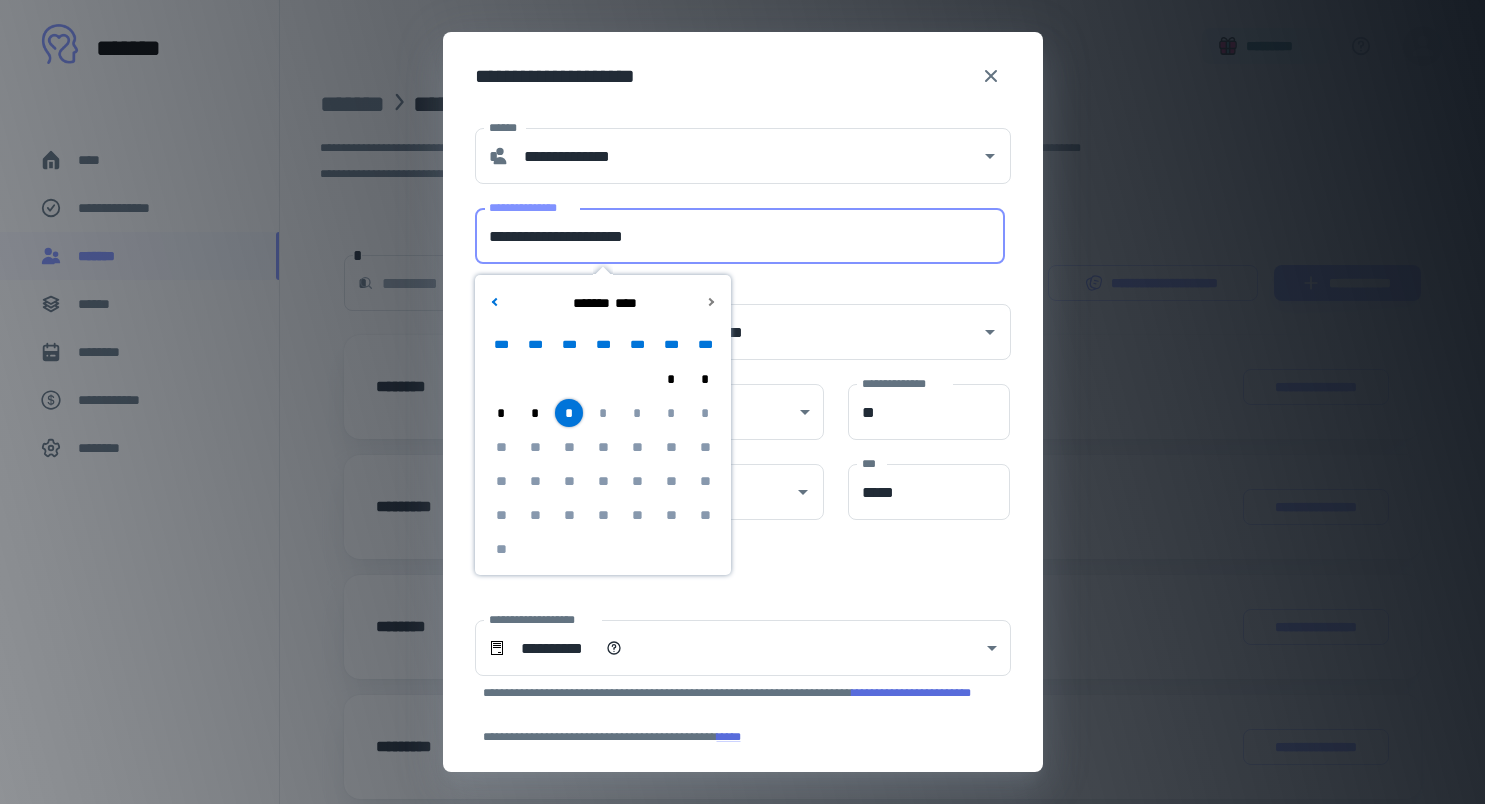 drag, startPoint x: 588, startPoint y: 240, endPoint x: 469, endPoint y: 238, distance: 119.01681 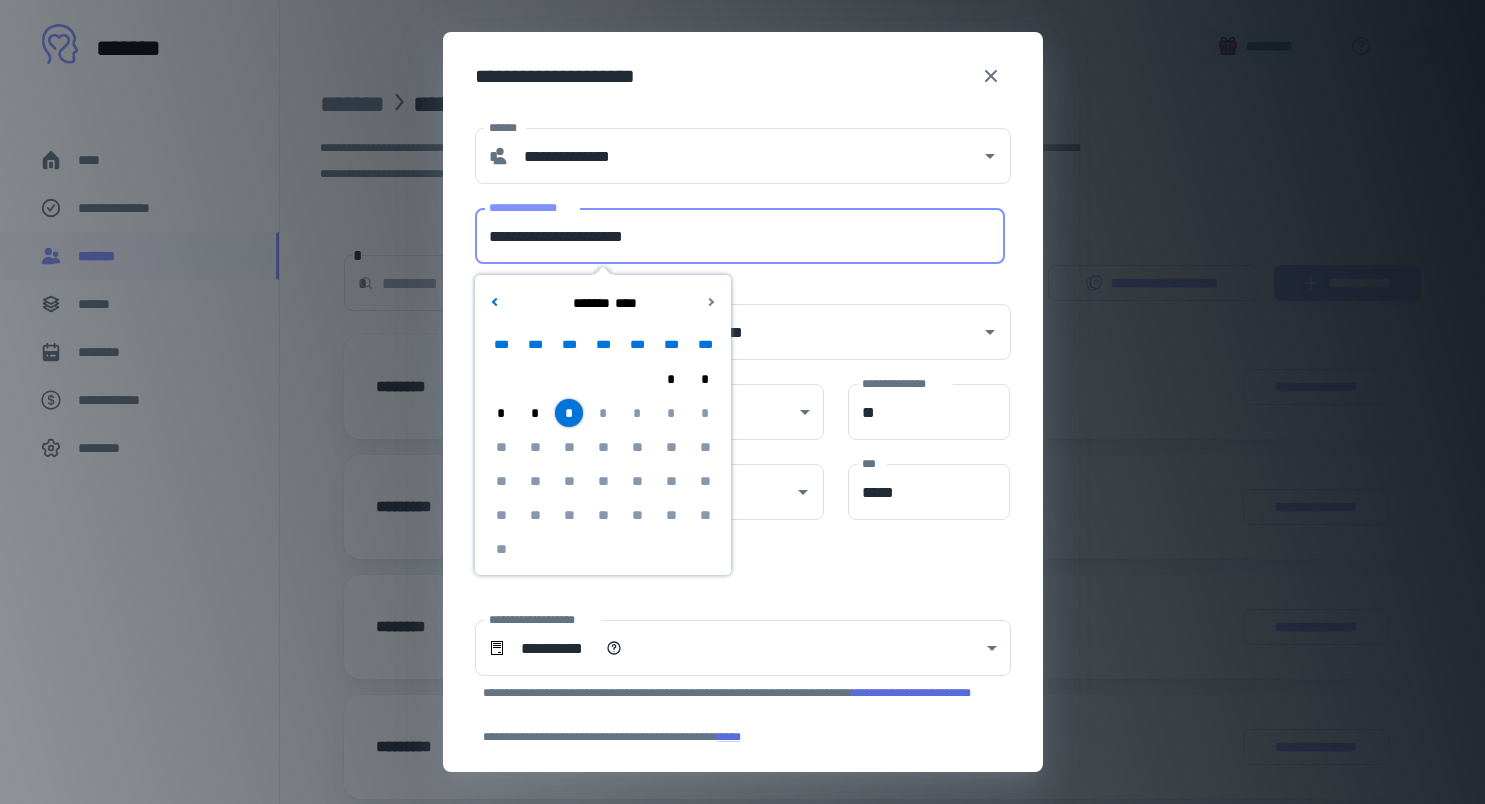 click on "**********" at bounding box center [731, 224] 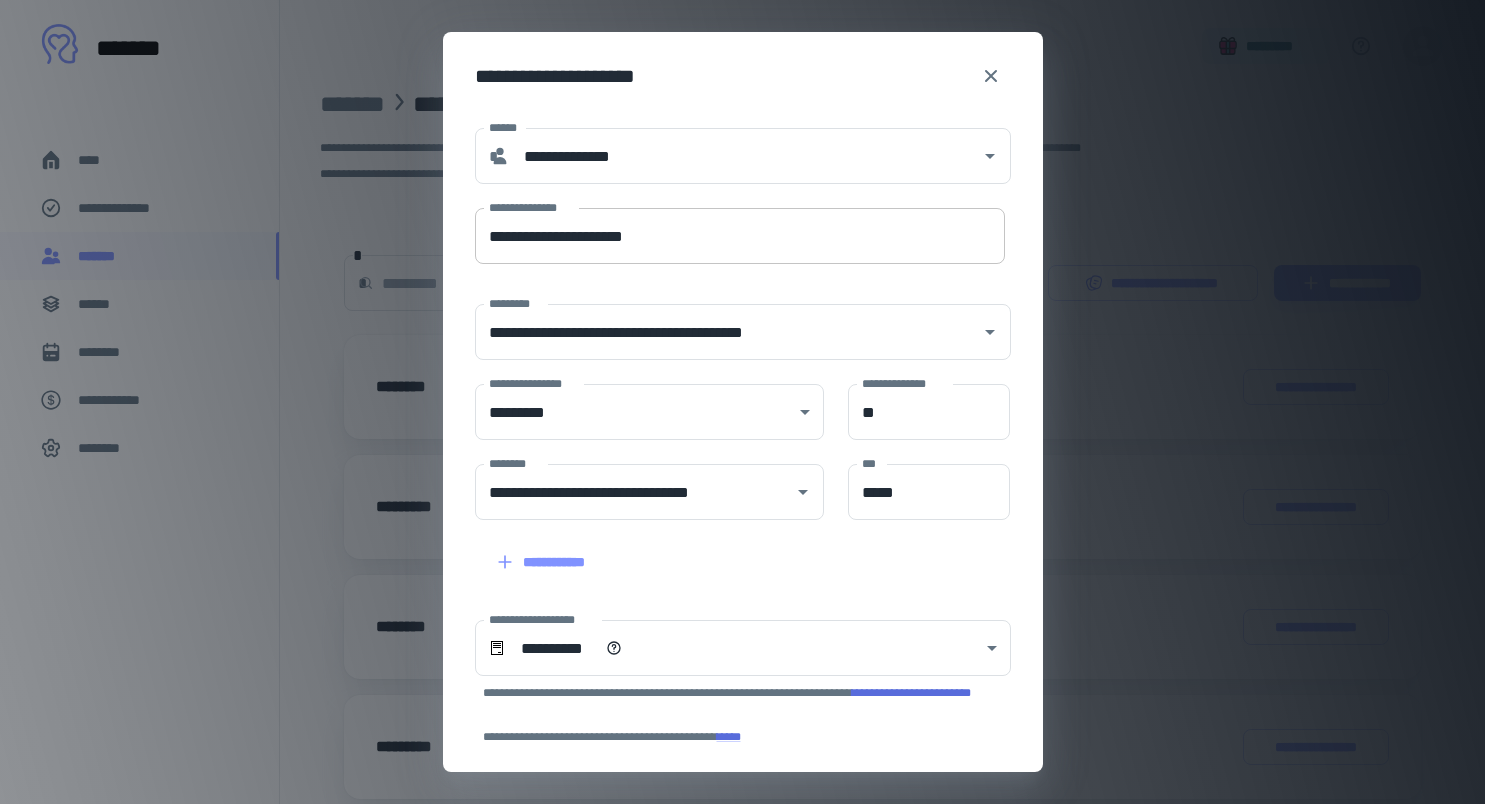 click on "**********" at bounding box center [740, 236] 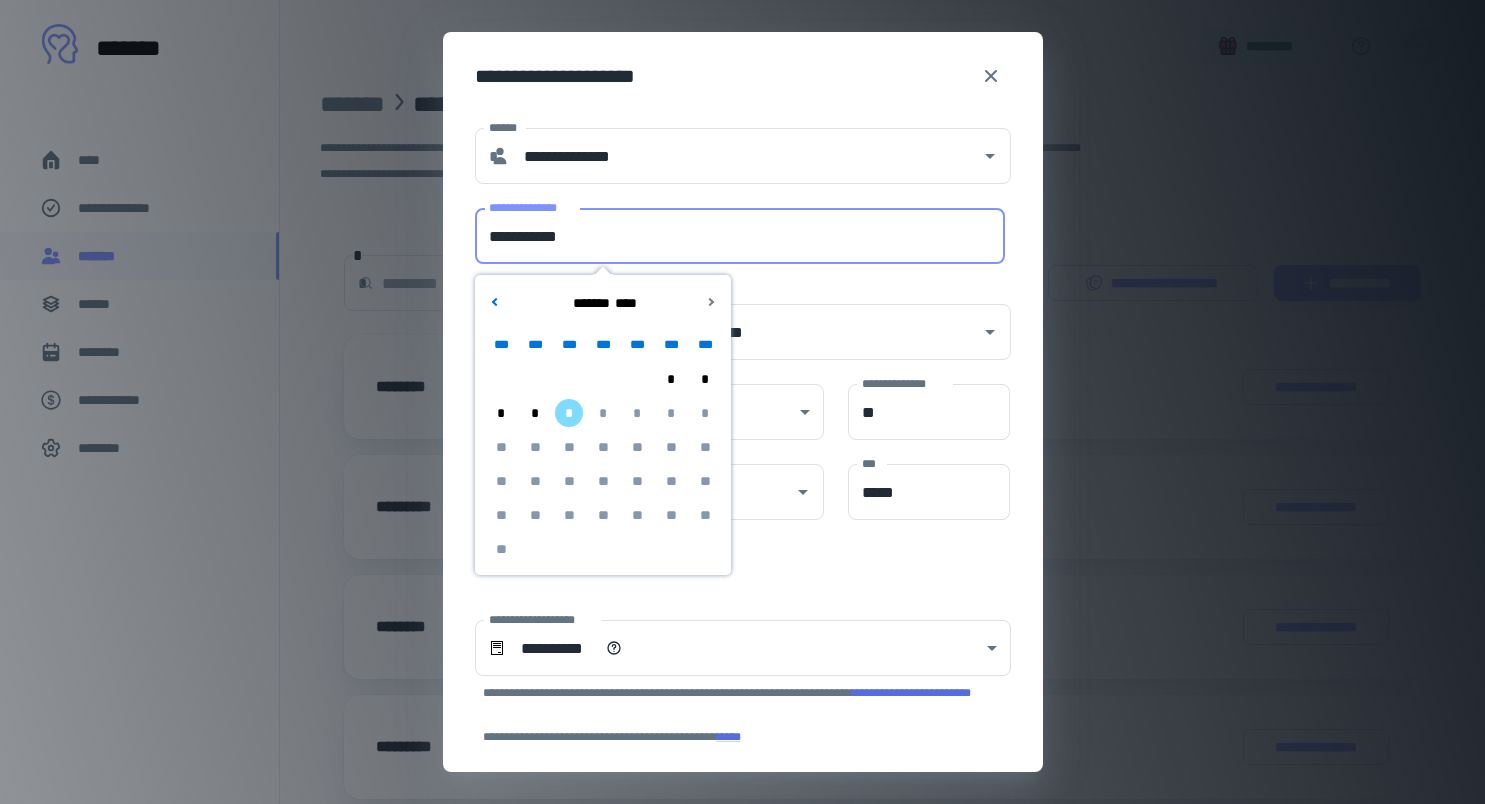click on "**********" at bounding box center [731, 224] 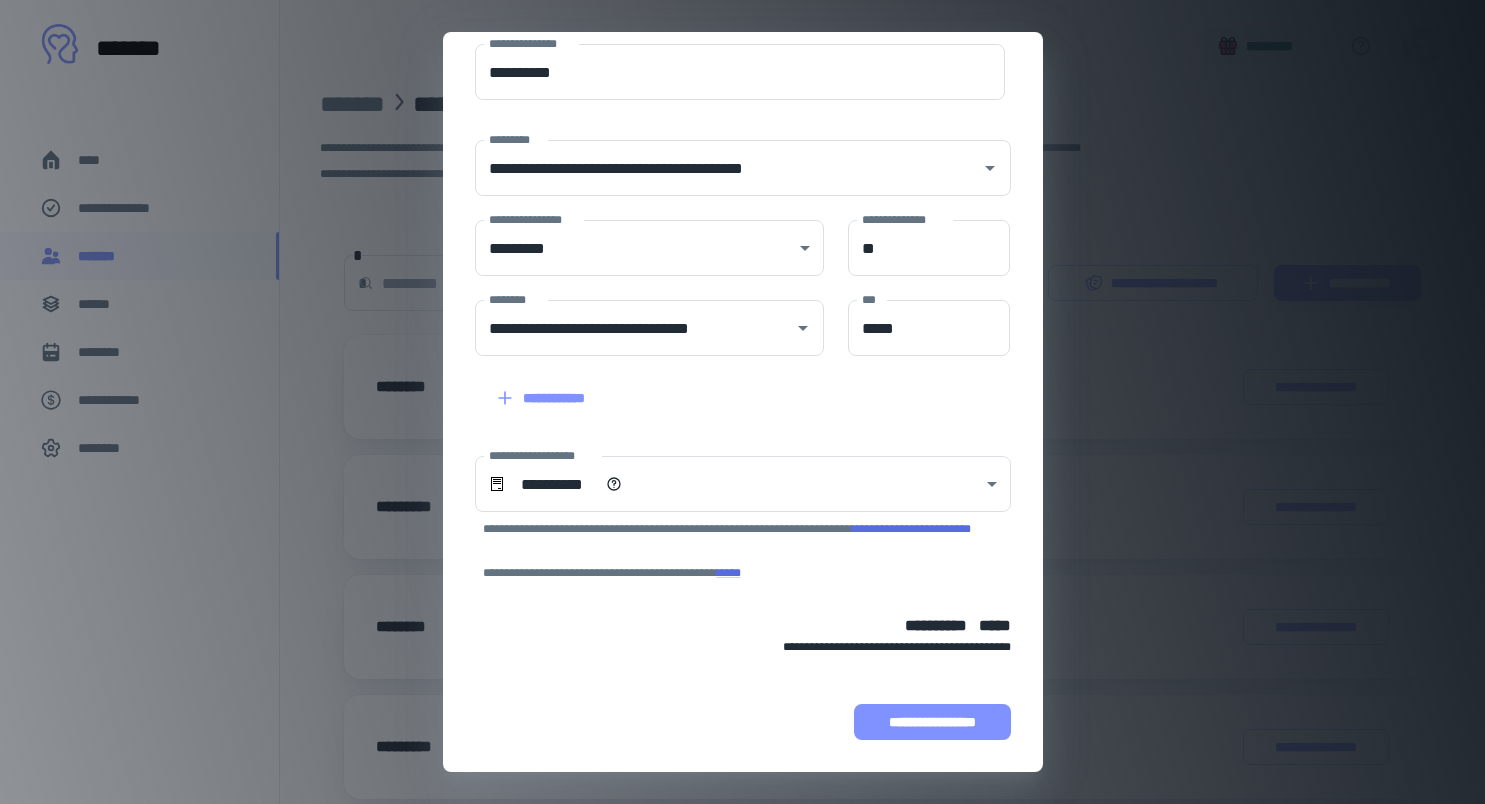 scroll, scrollTop: 164, scrollLeft: 0, axis: vertical 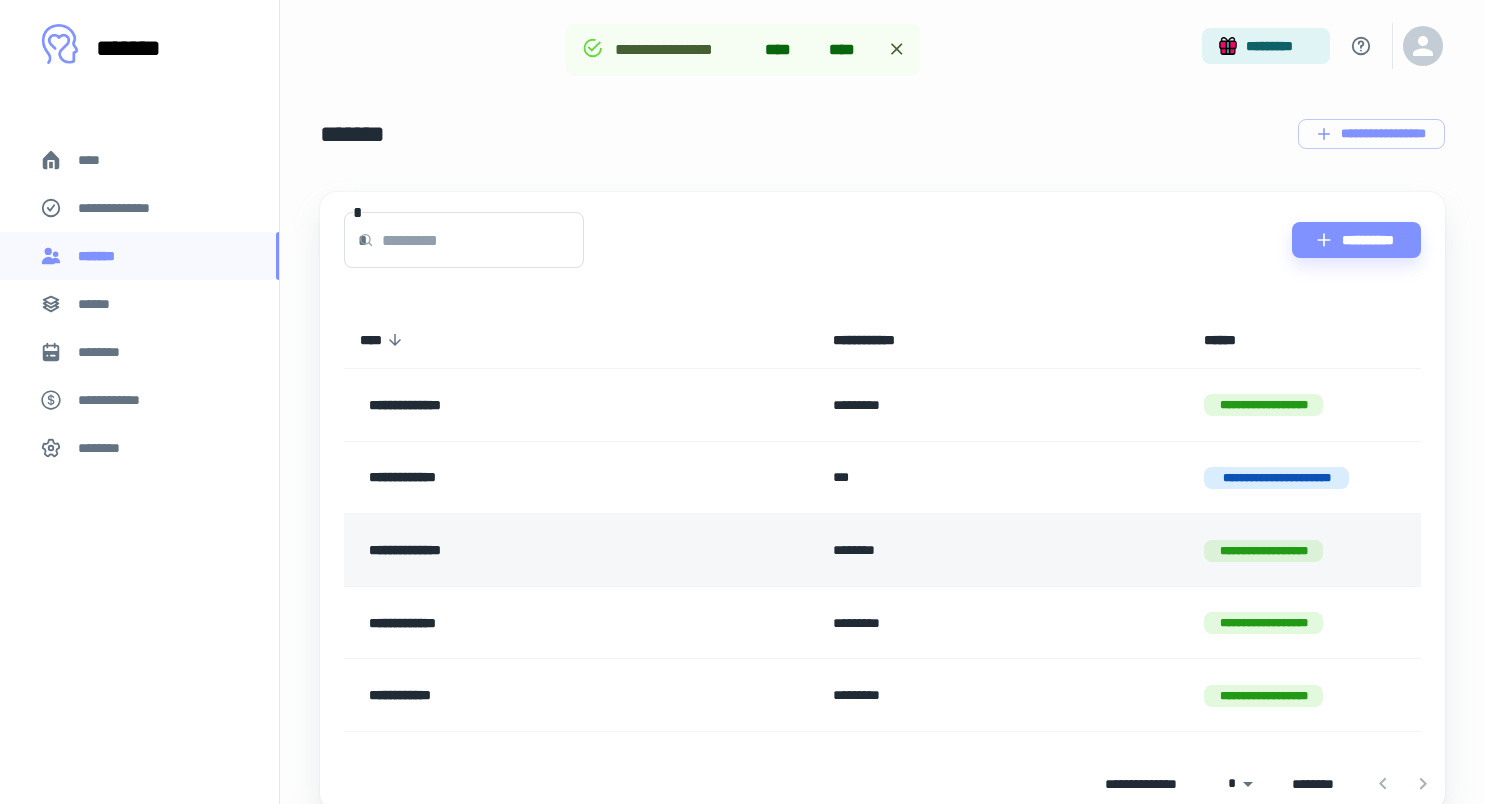 click on "**********" at bounding box center (524, 550) 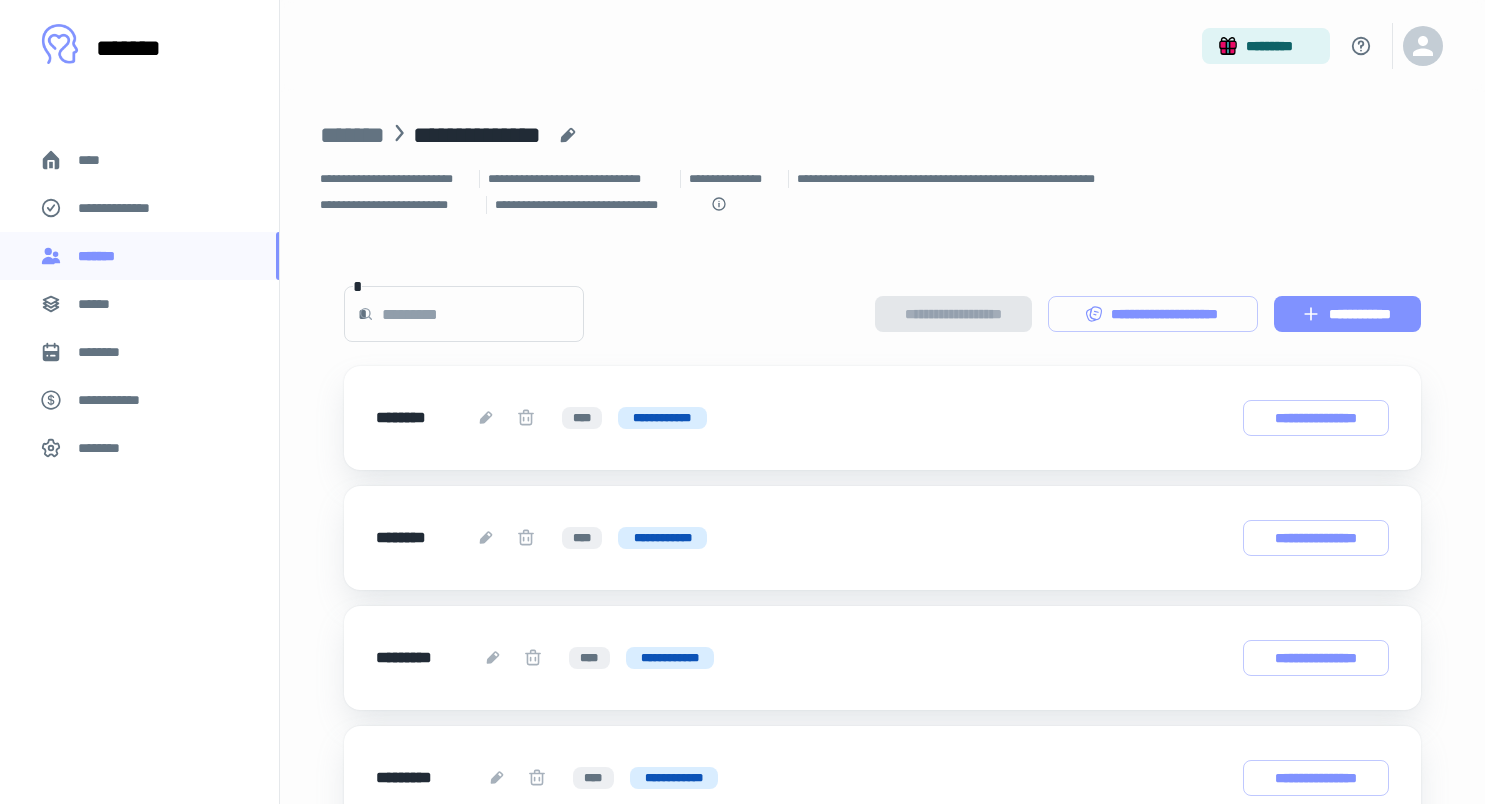 click on "**********" at bounding box center [1347, 314] 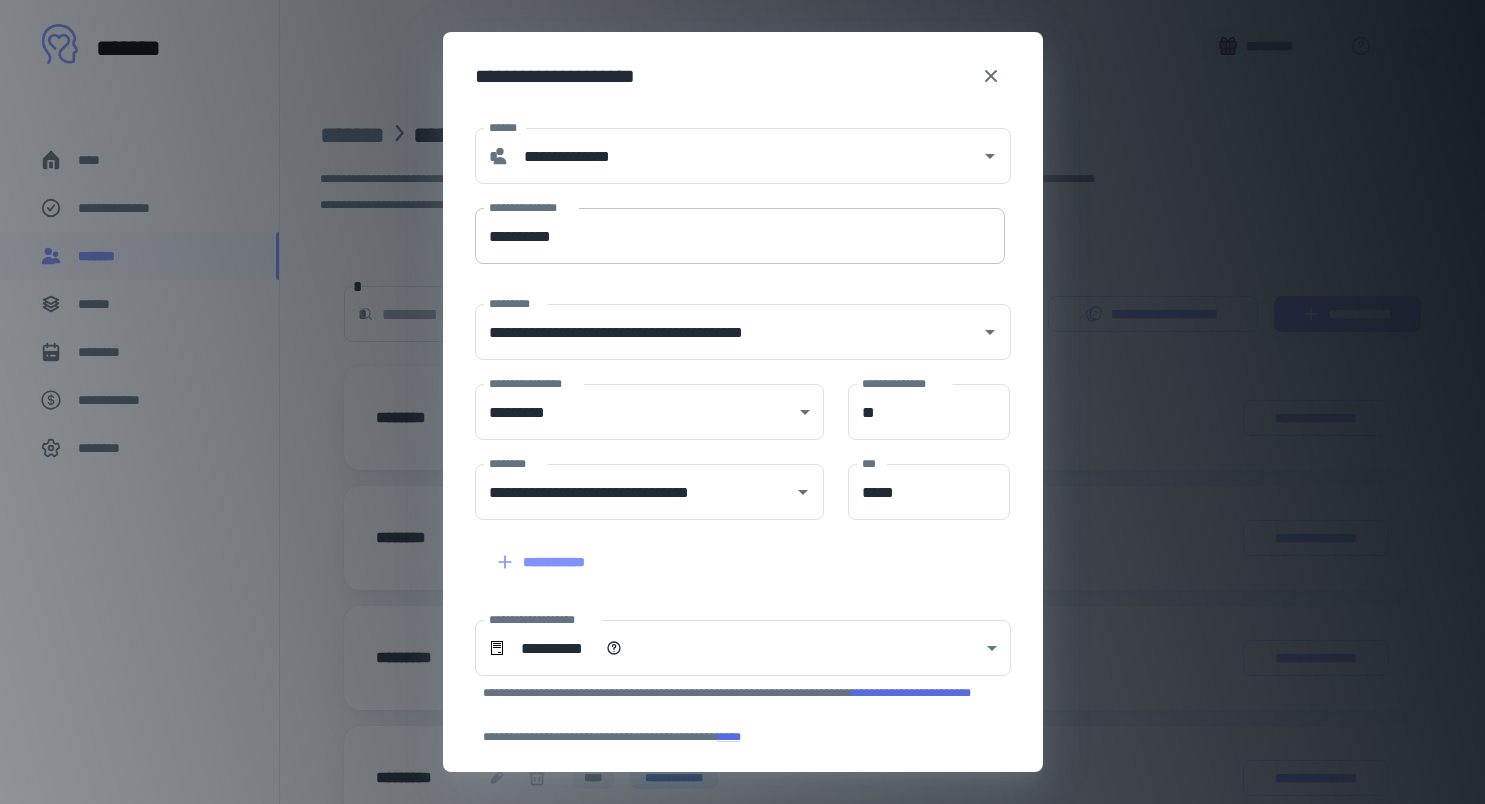 click on "**********" at bounding box center (740, 236) 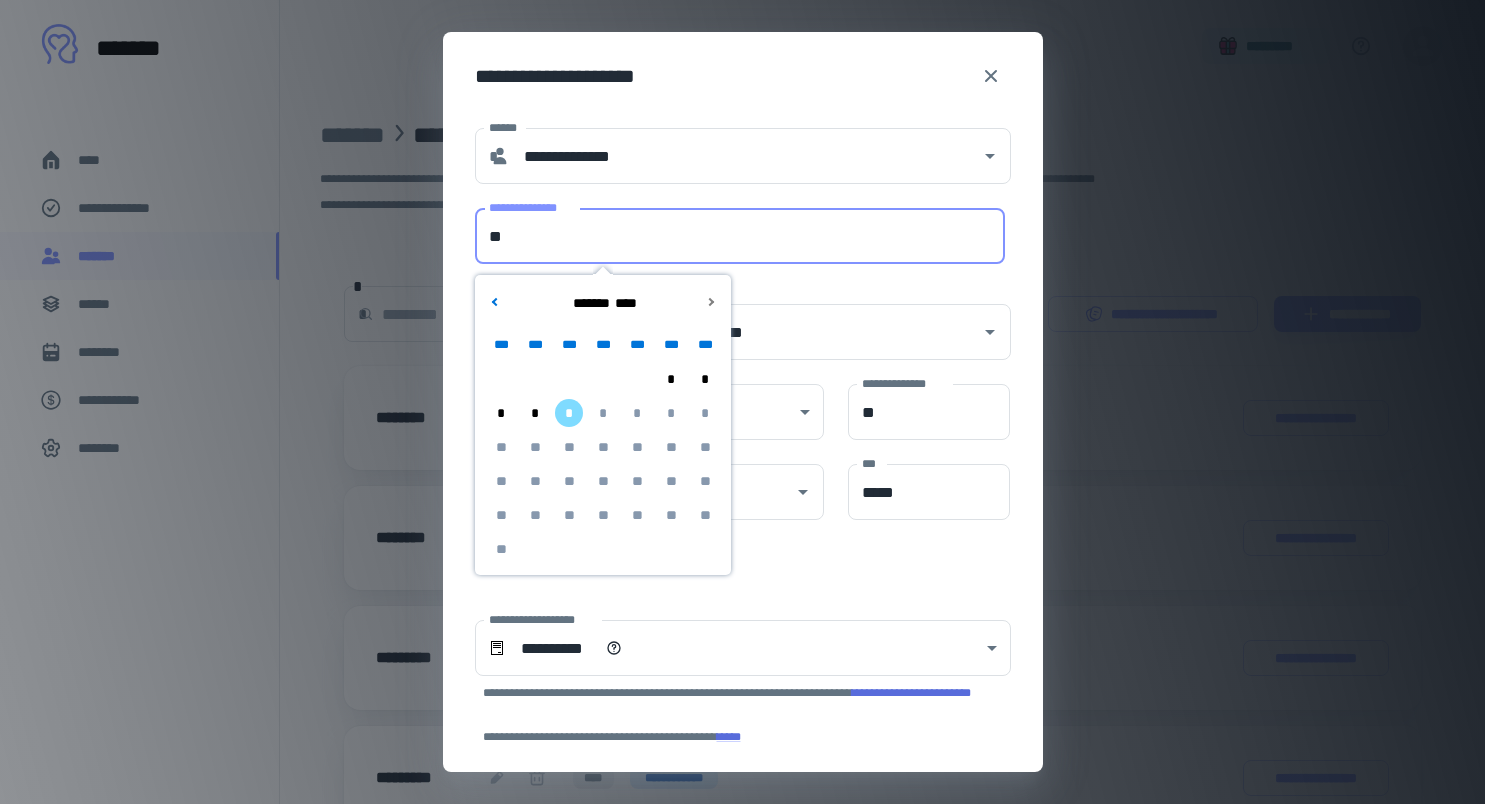 type on "*" 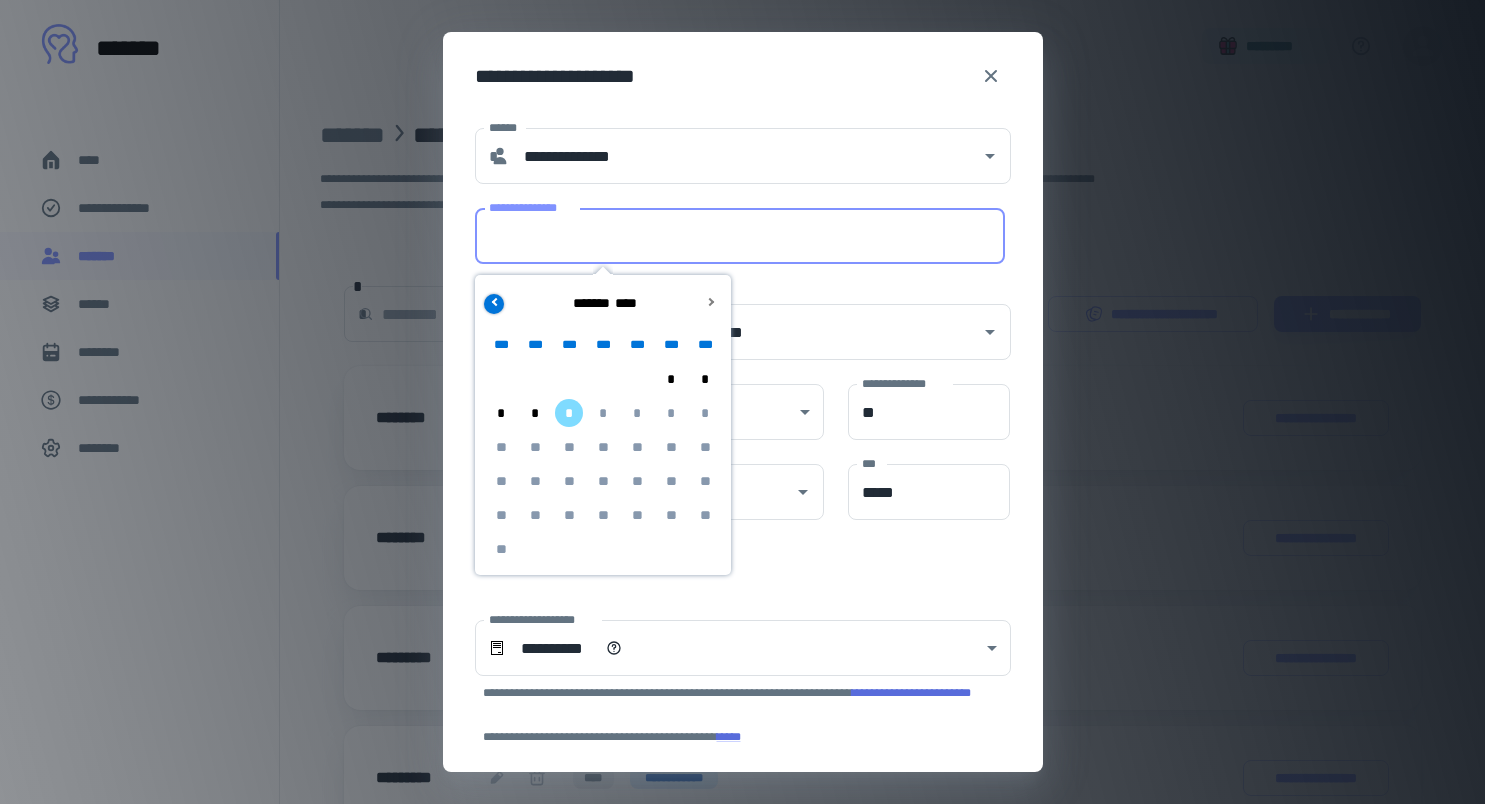 click at bounding box center (494, 304) 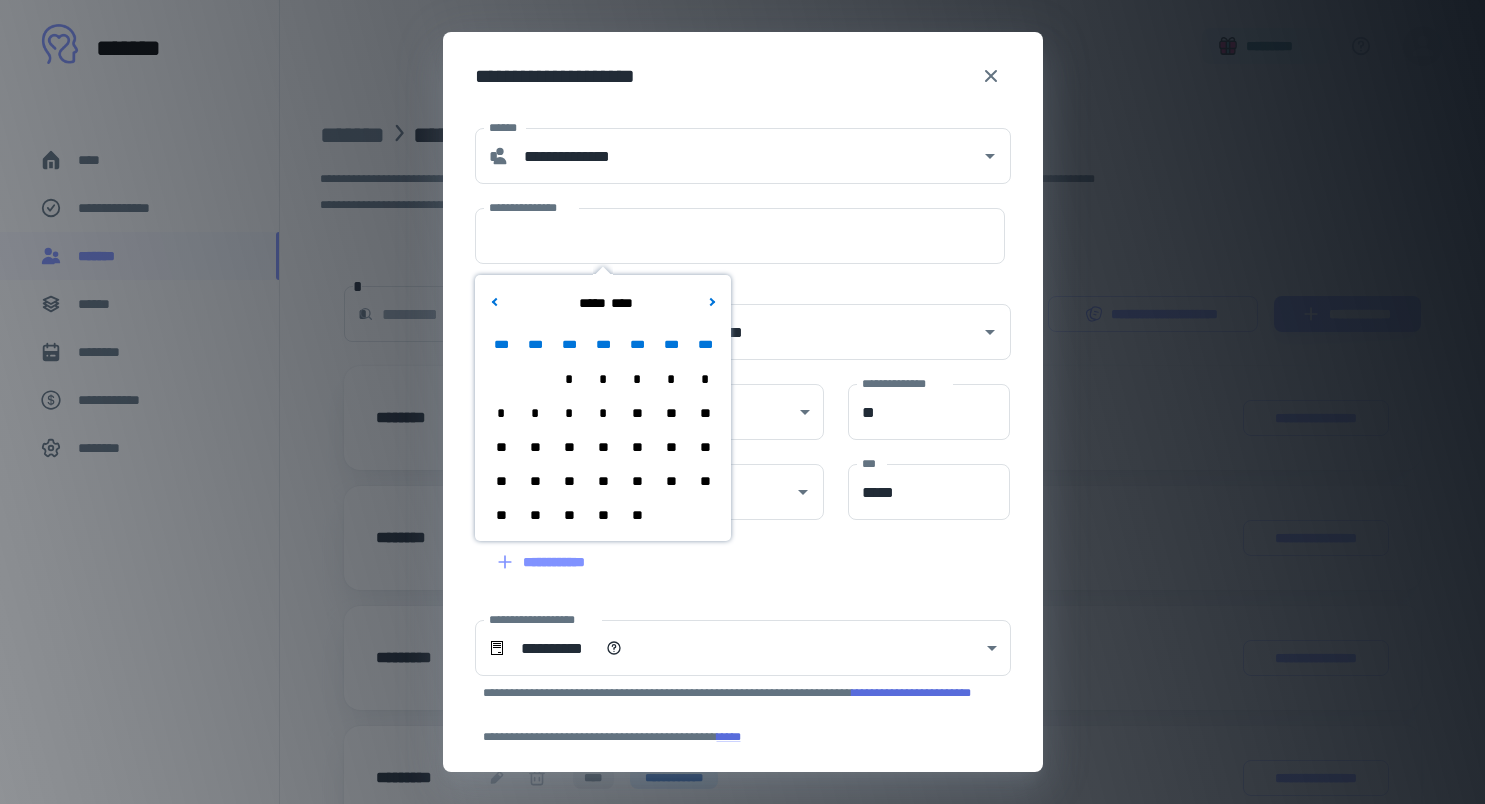 click on "**" at bounding box center (535, 515) 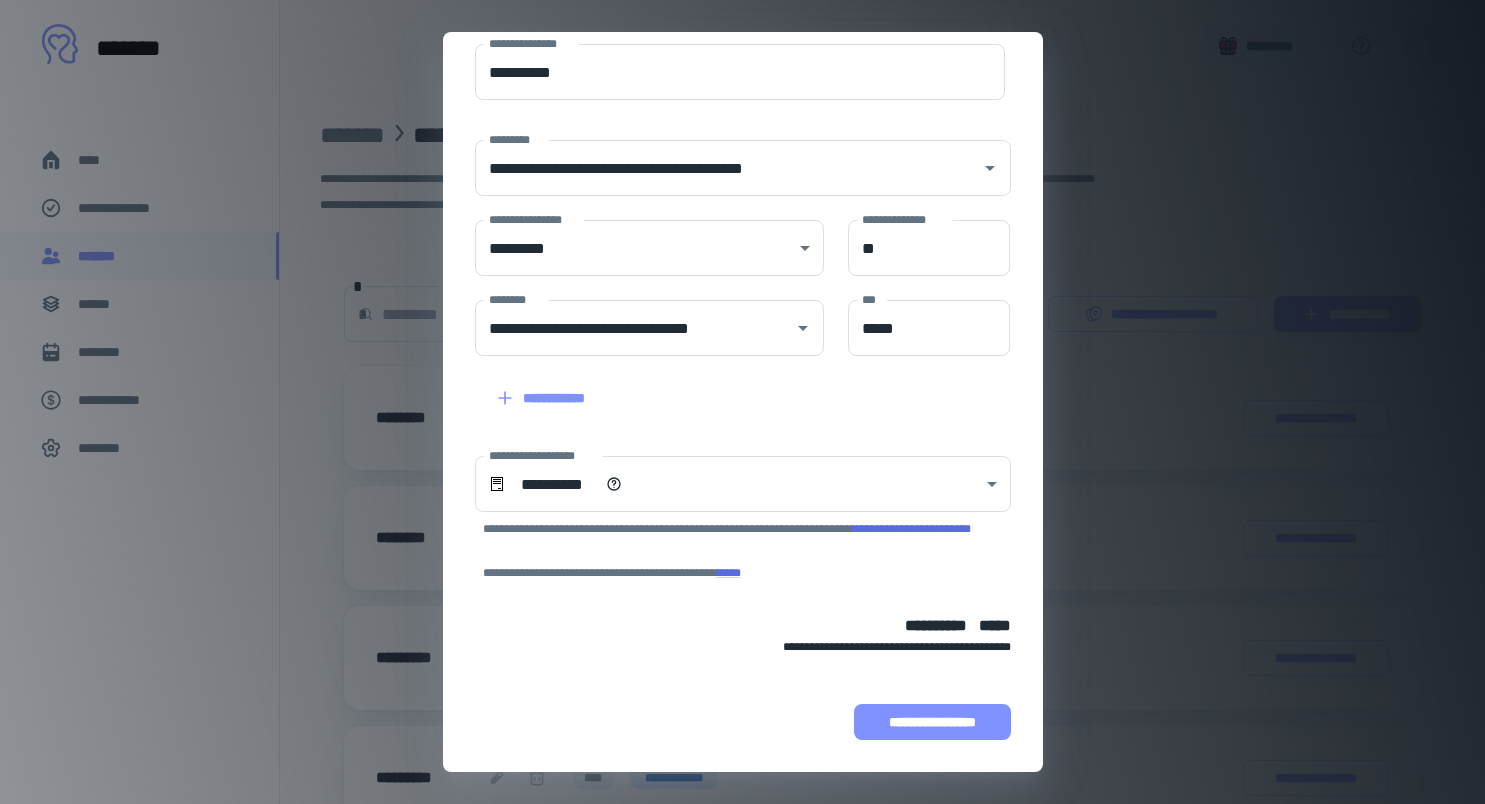 scroll, scrollTop: 164, scrollLeft: 0, axis: vertical 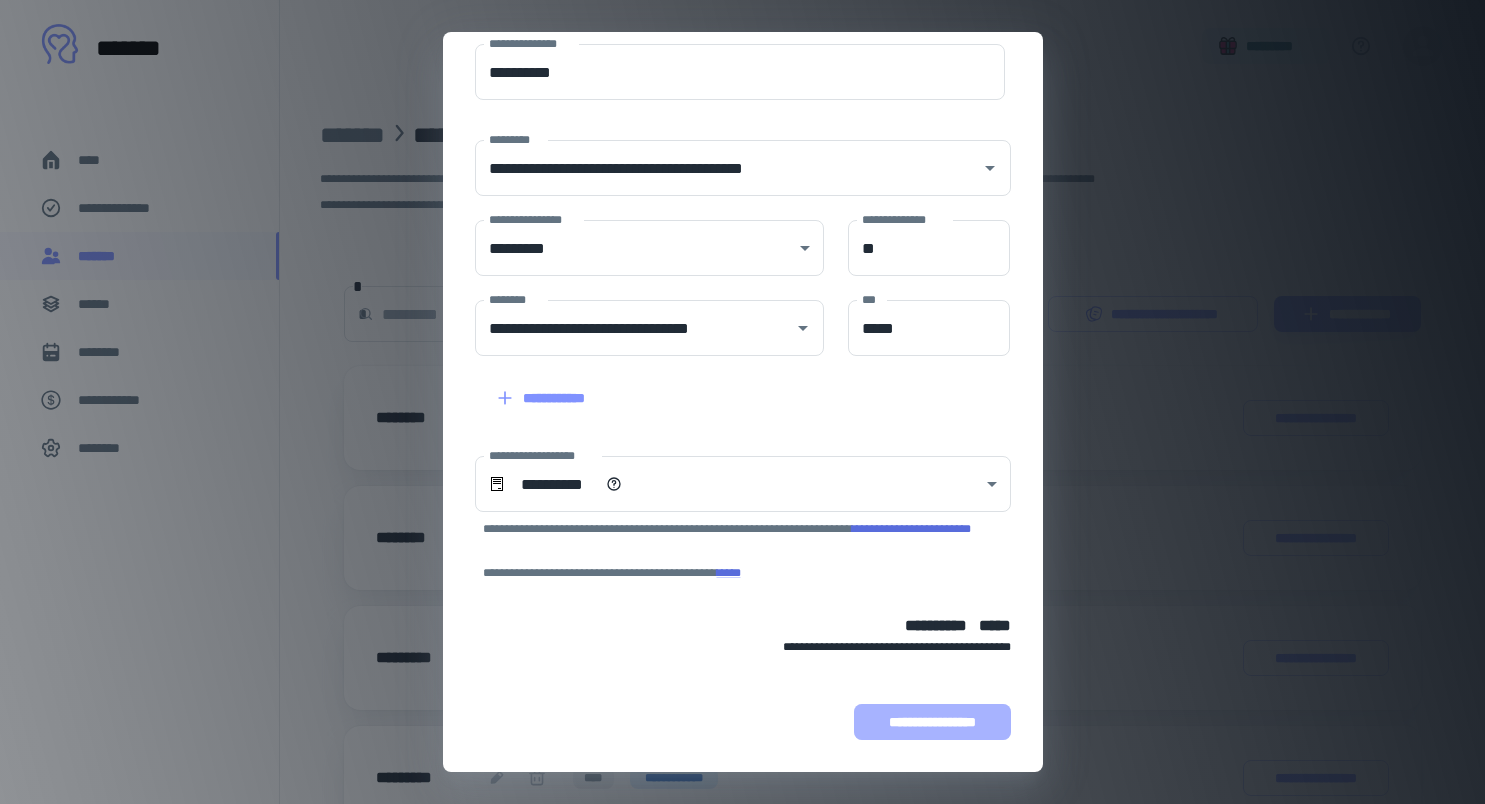 click on "**********" at bounding box center (932, 722) 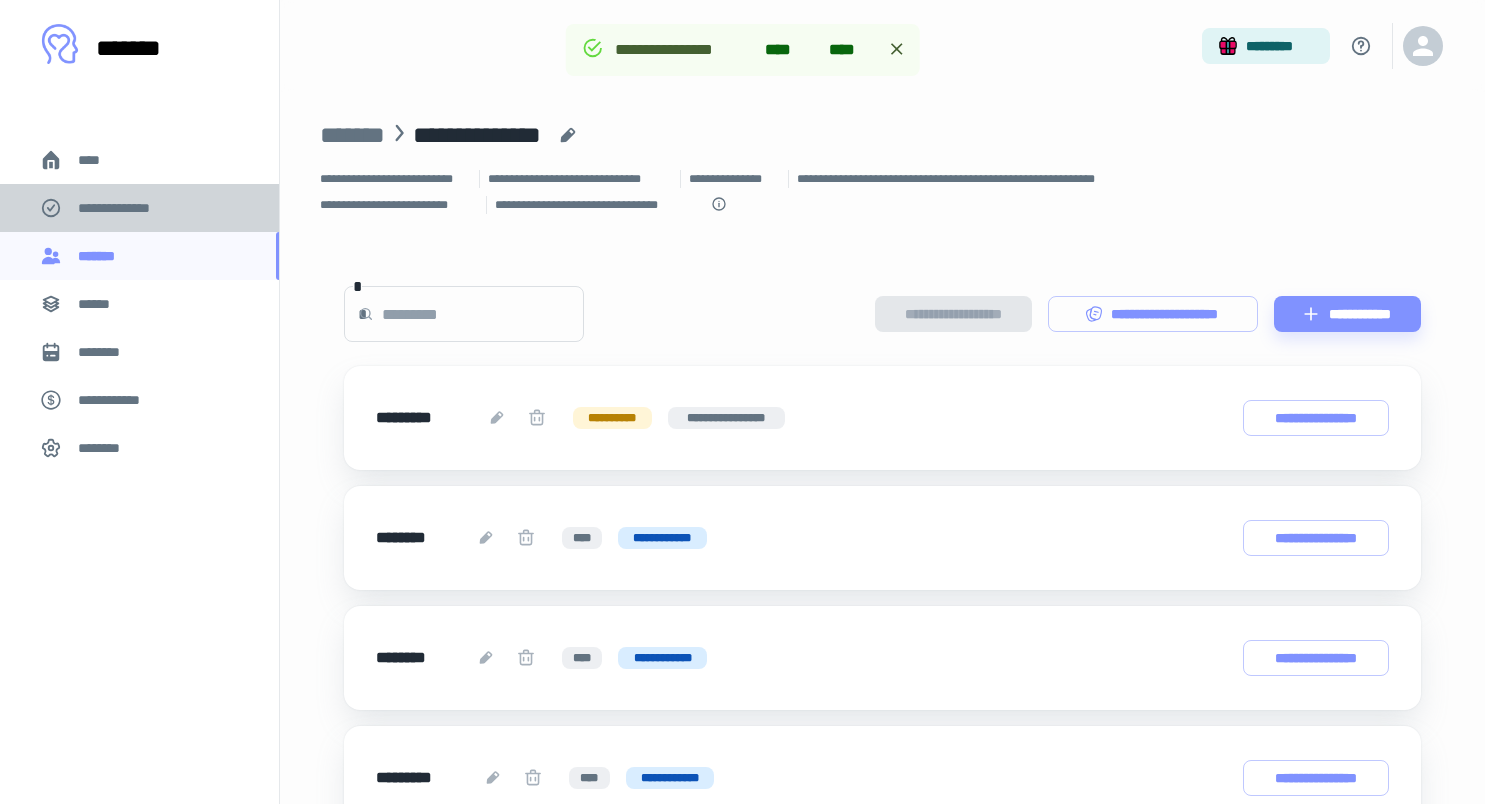 click on "**********" at bounding box center (127, 208) 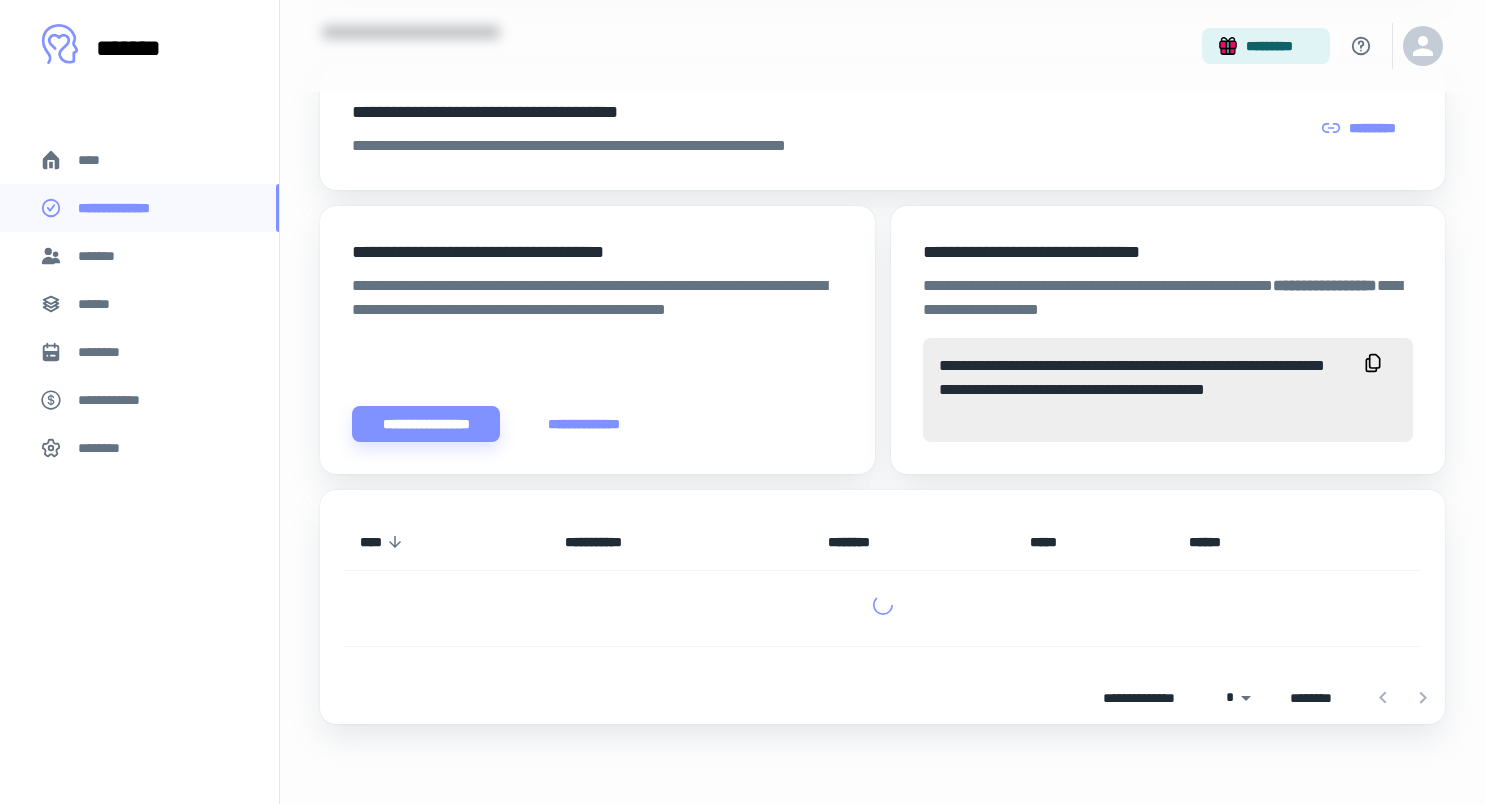 scroll, scrollTop: 533, scrollLeft: 0, axis: vertical 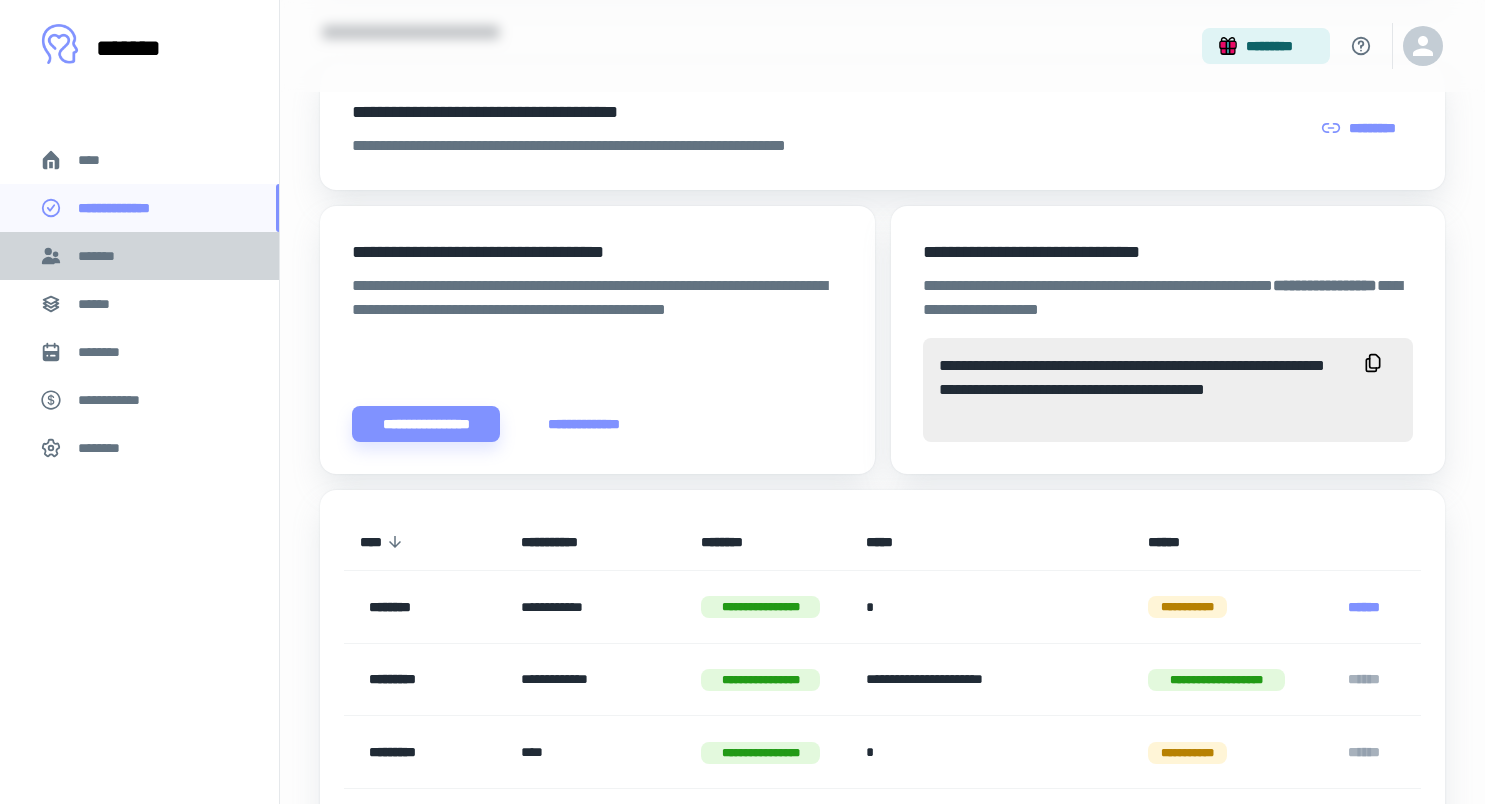 click on "*******" at bounding box center (101, 256) 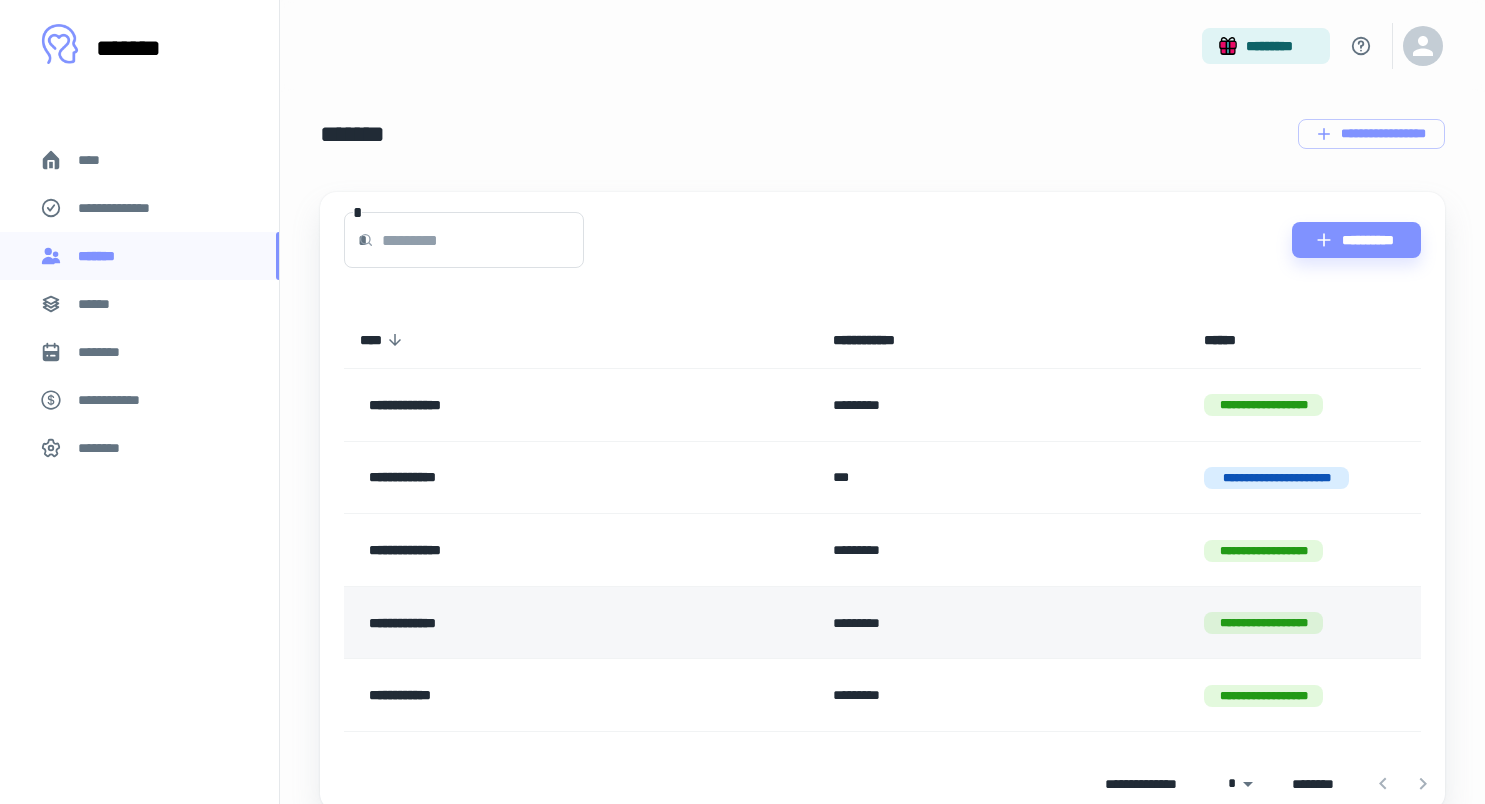 click on "**********" at bounding box center [524, 623] 